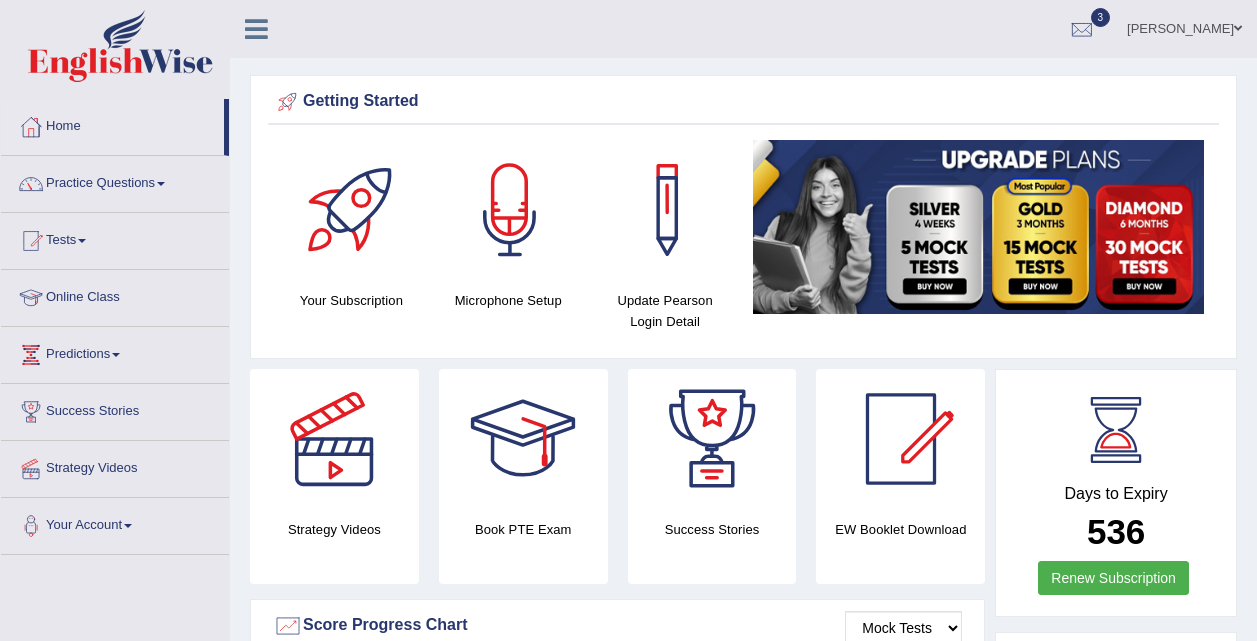 scroll, scrollTop: 257, scrollLeft: 0, axis: vertical 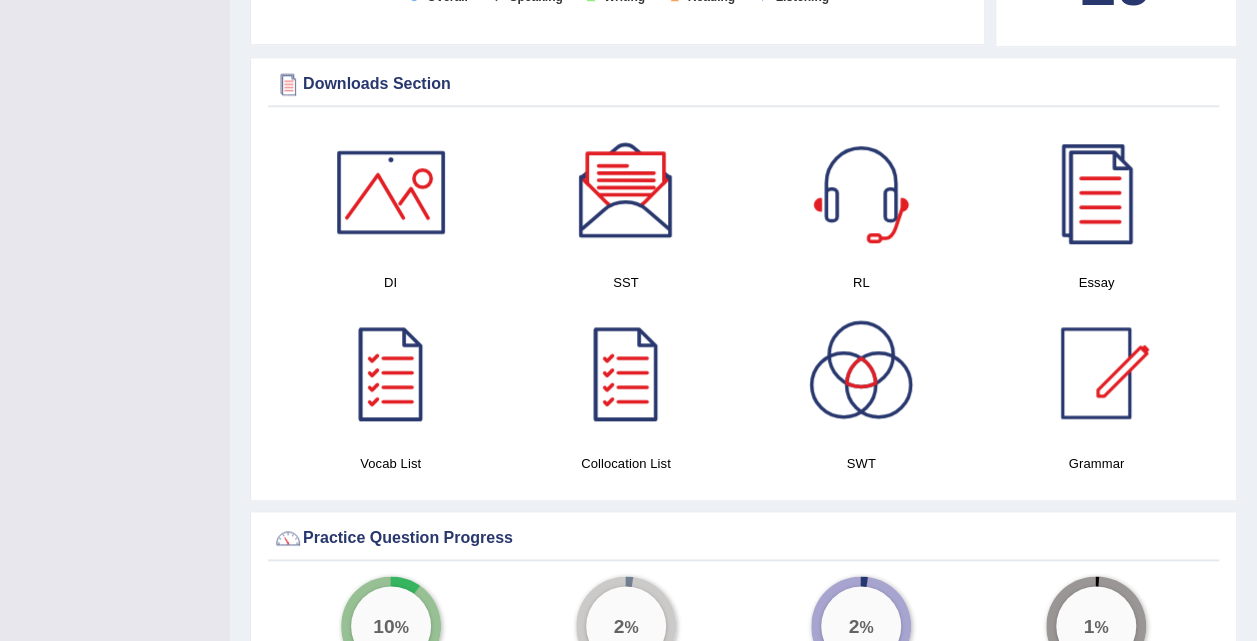 click at bounding box center [1096, 192] 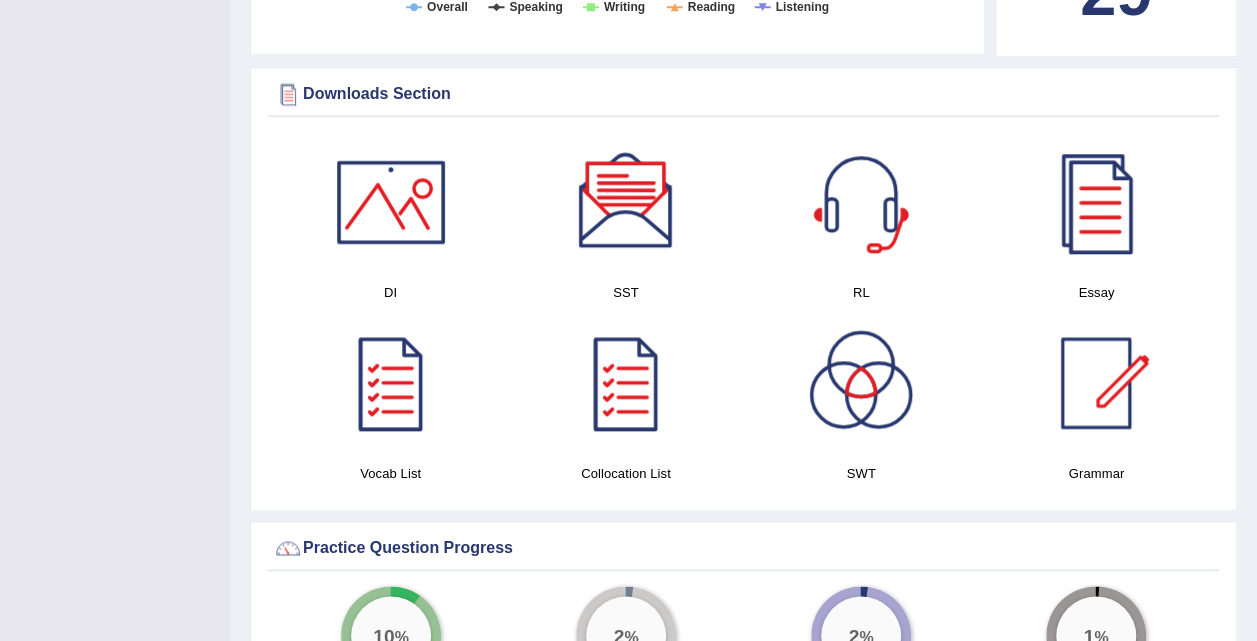 scroll, scrollTop: 937, scrollLeft: 0, axis: vertical 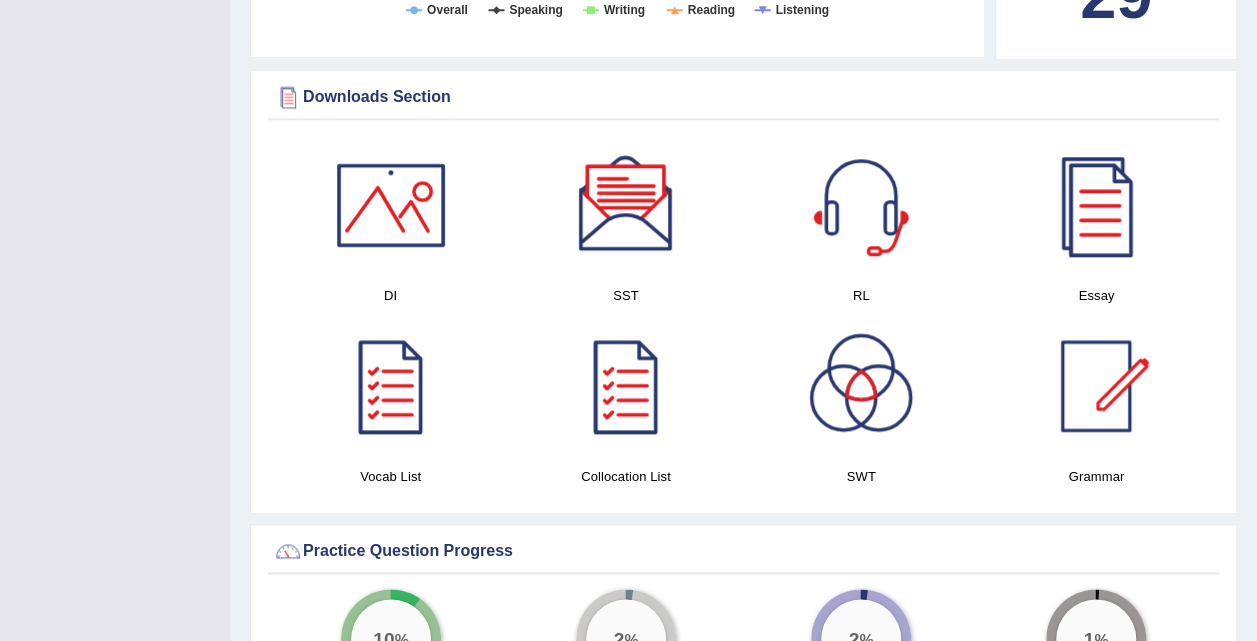 click at bounding box center [391, 205] 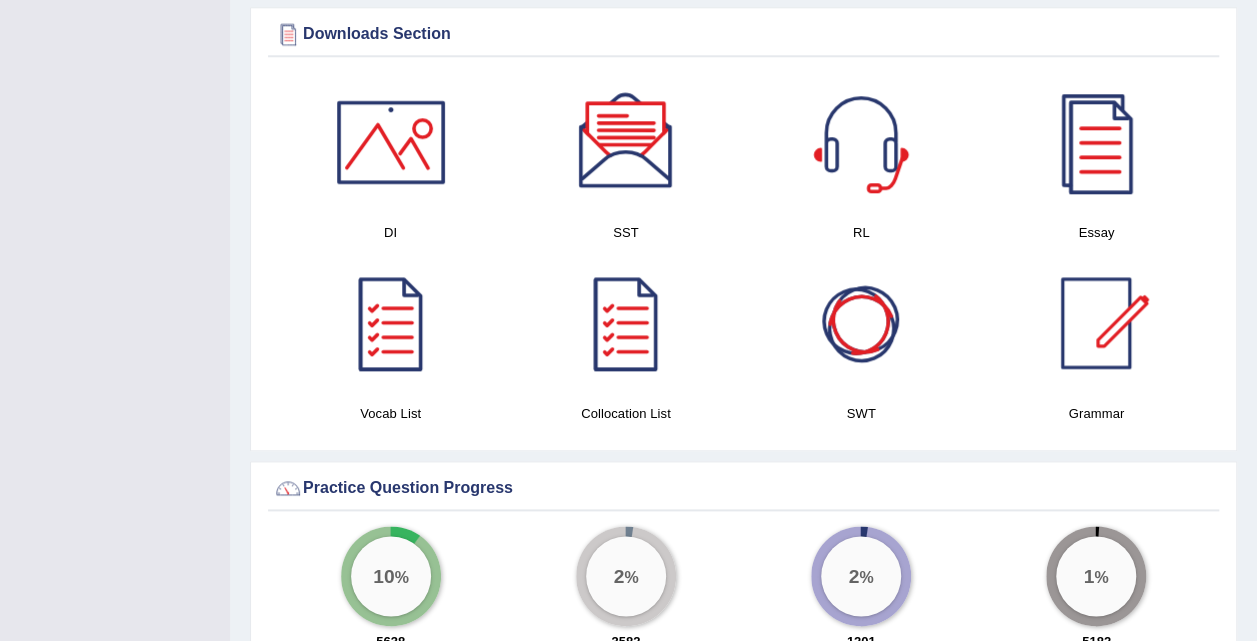scroll, scrollTop: 996, scrollLeft: 0, axis: vertical 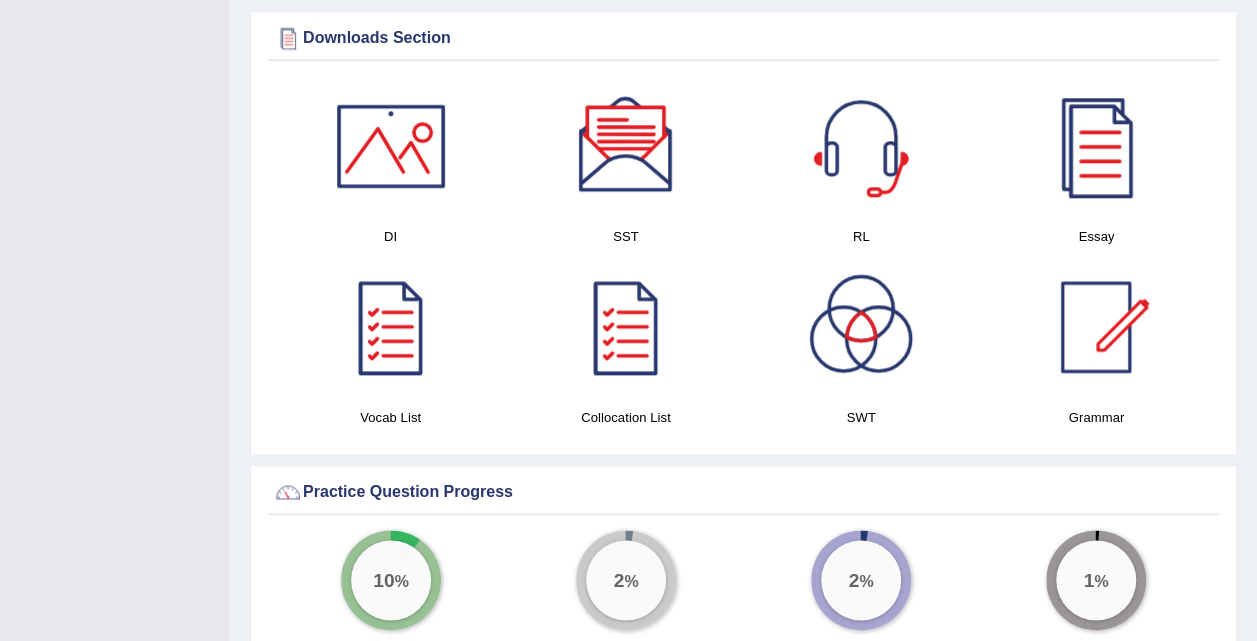 click at bounding box center (626, 327) 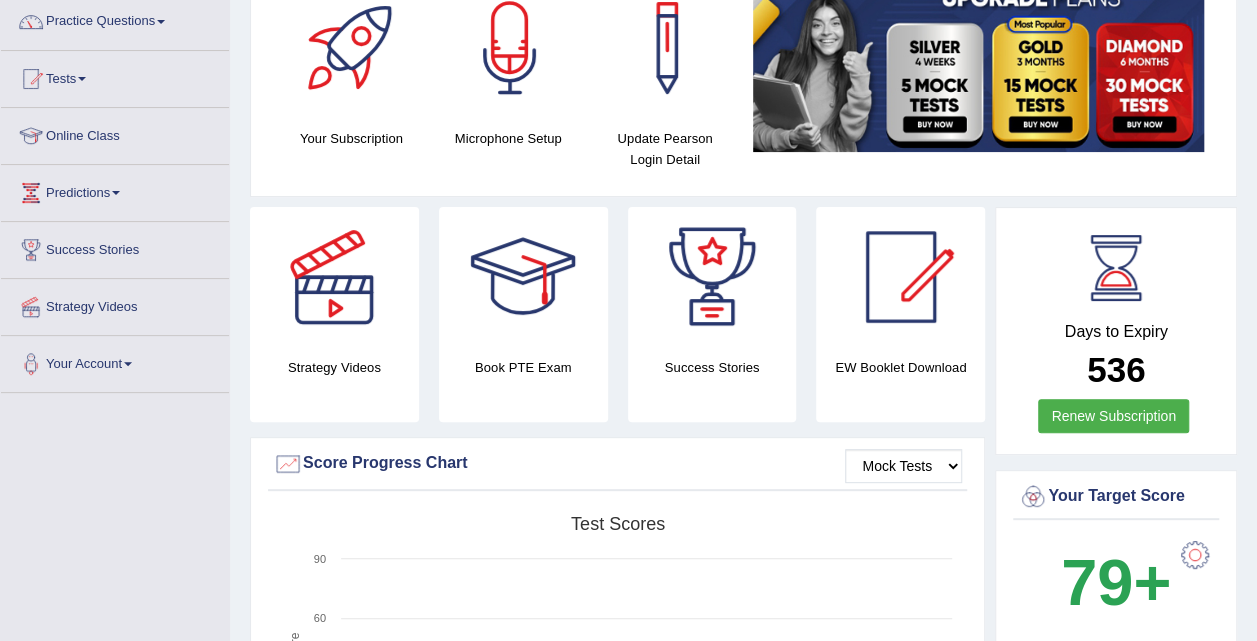 scroll, scrollTop: 0, scrollLeft: 0, axis: both 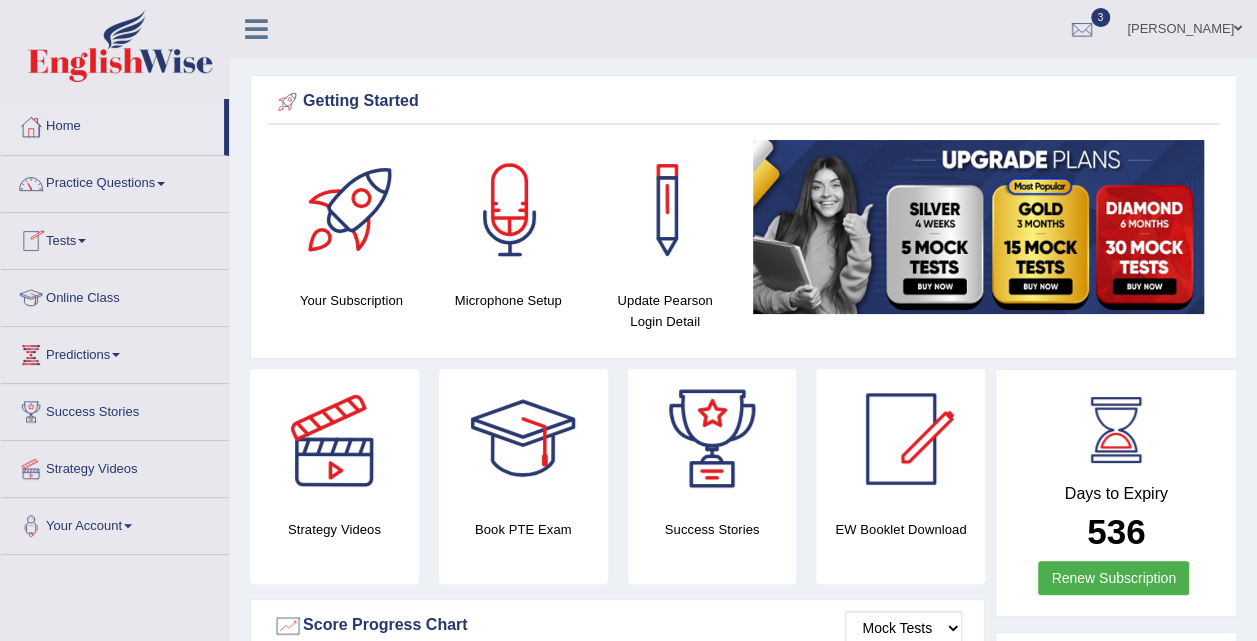 click on "Tests" at bounding box center [115, 238] 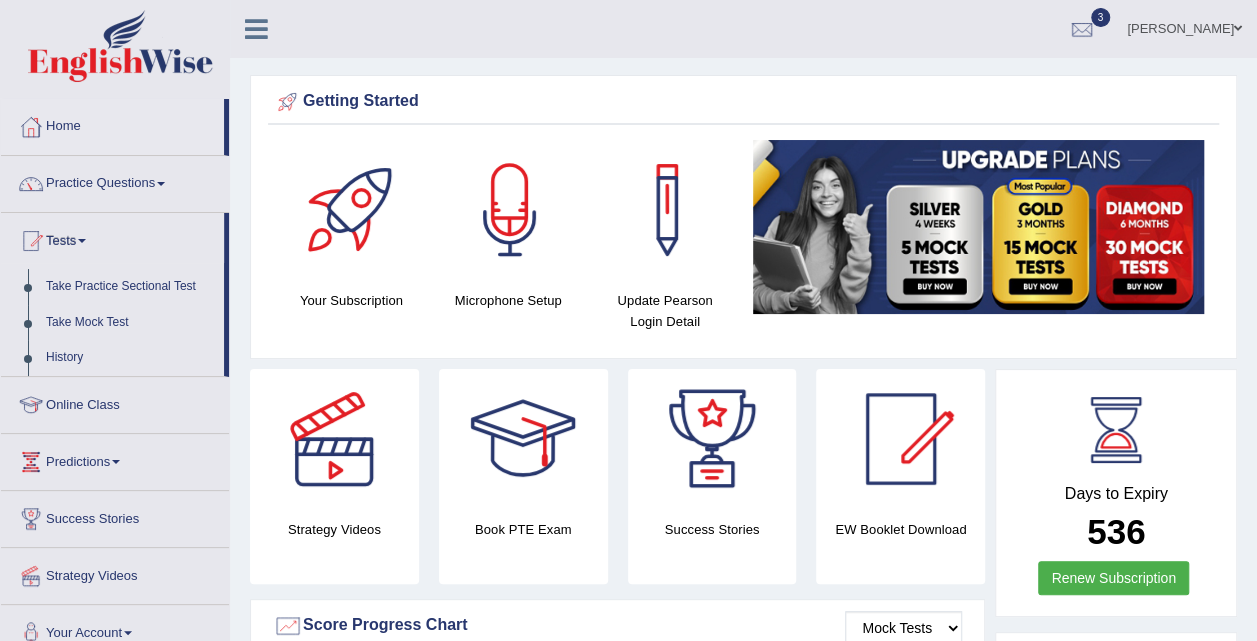 click on "Tests" at bounding box center [112, 238] 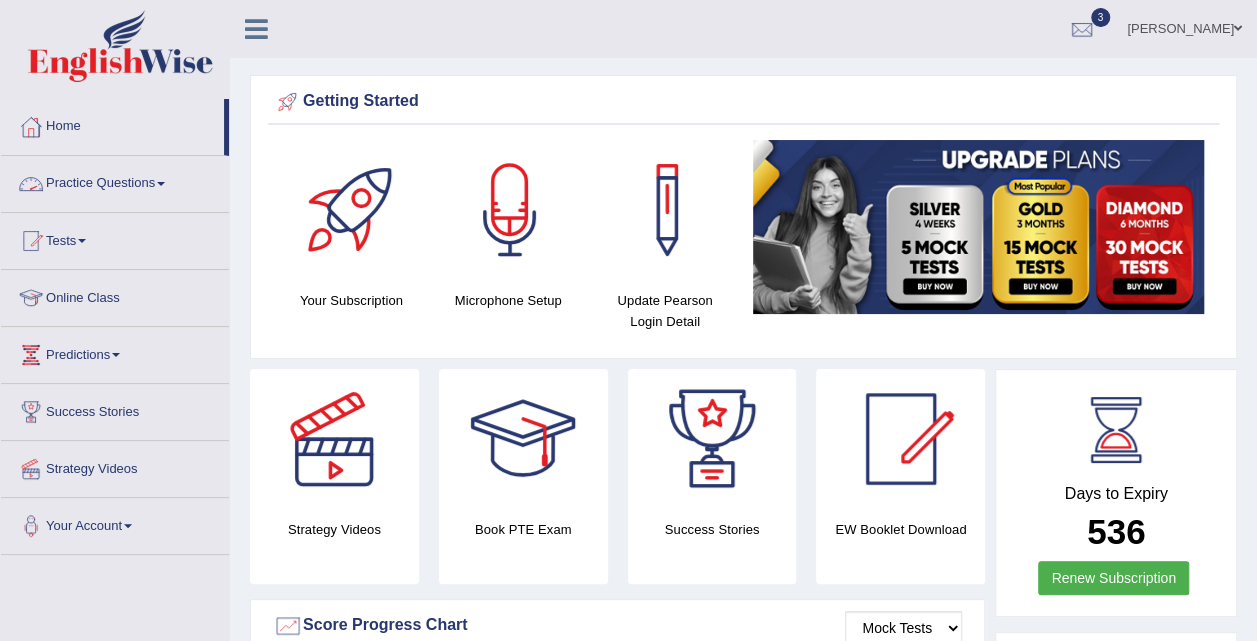 click on "Practice Questions" at bounding box center (115, 181) 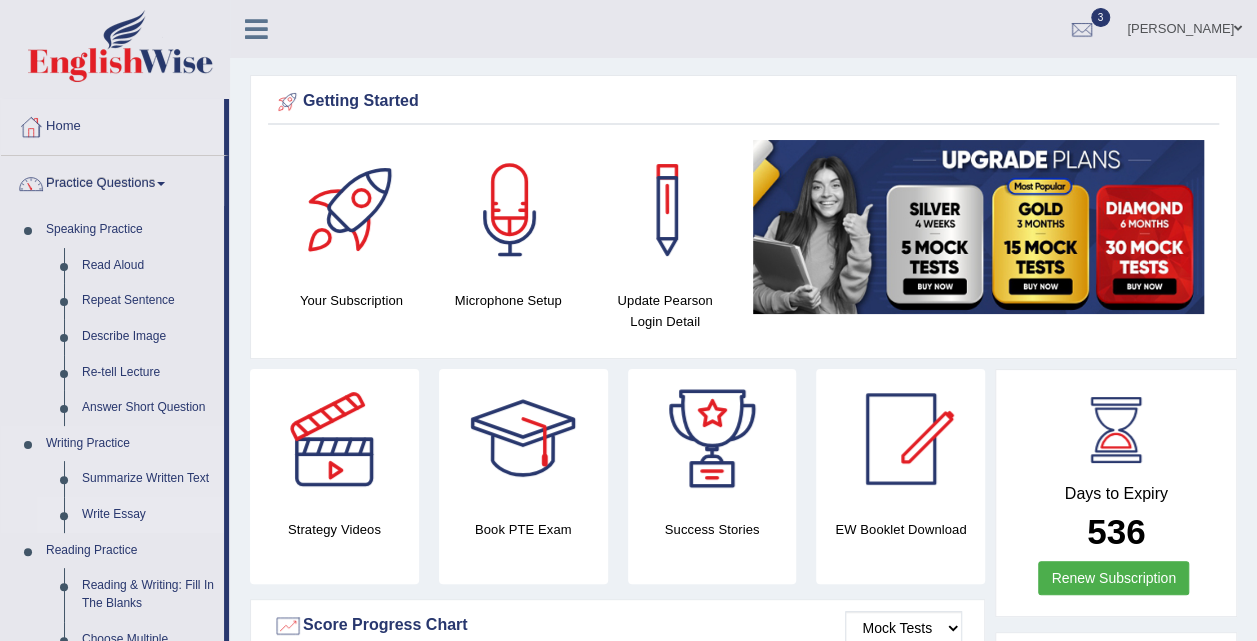 click on "Write Essay" at bounding box center [148, 515] 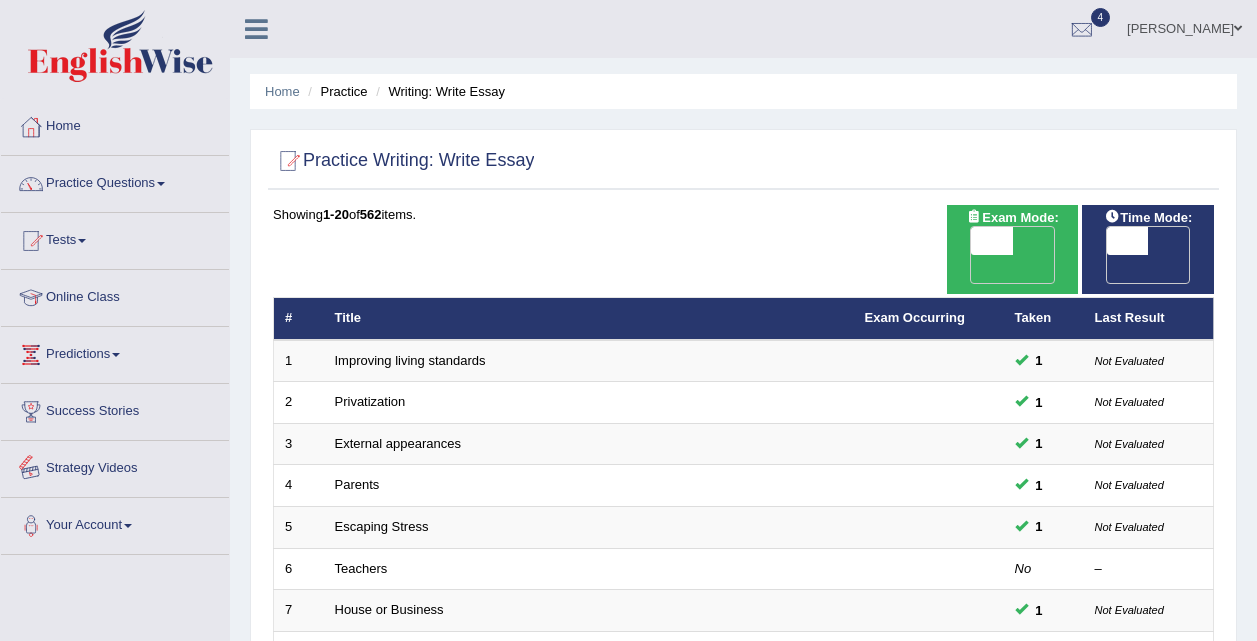 scroll, scrollTop: 0, scrollLeft: 0, axis: both 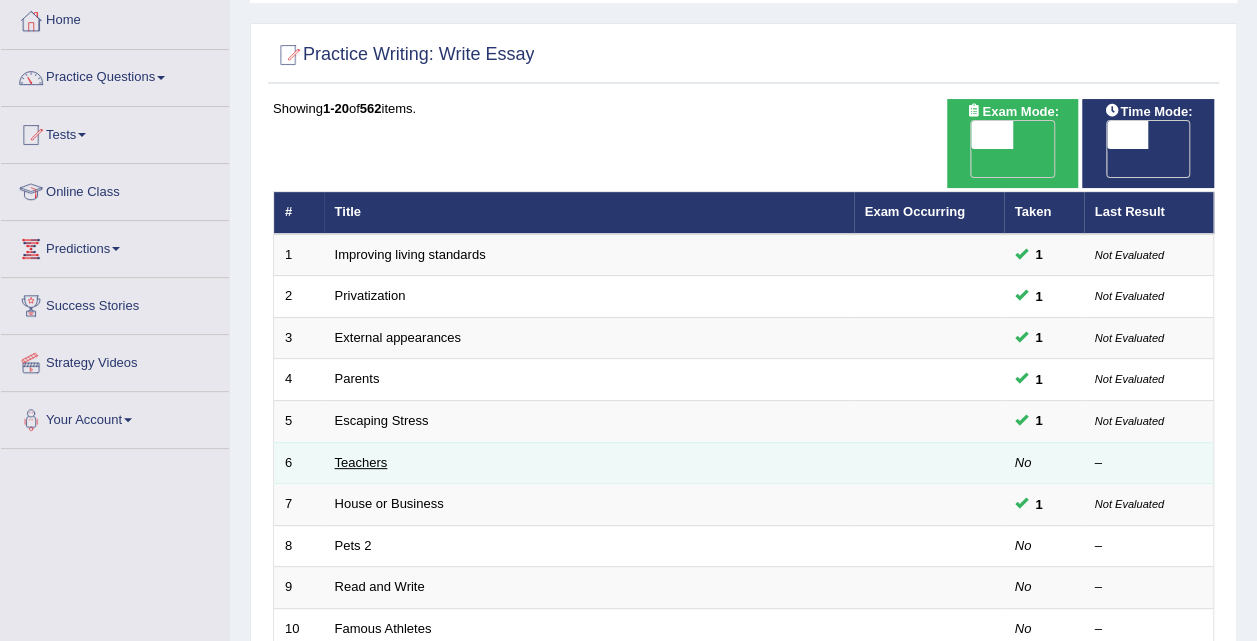 click on "Teachers" at bounding box center [361, 462] 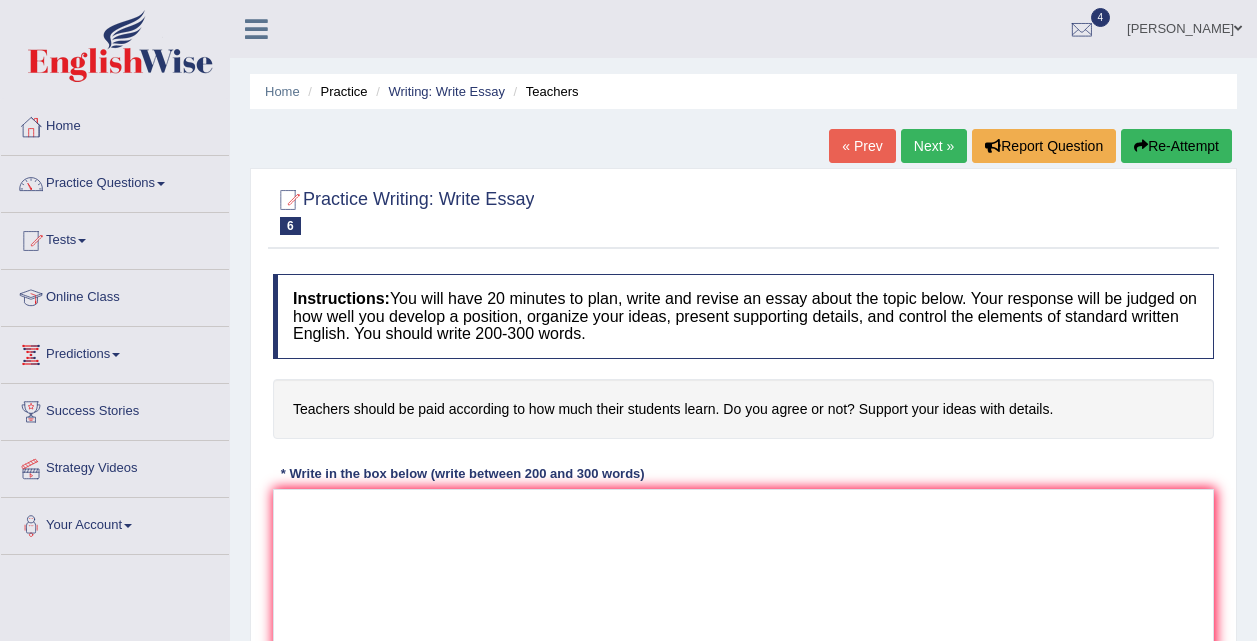 scroll, scrollTop: 0, scrollLeft: 0, axis: both 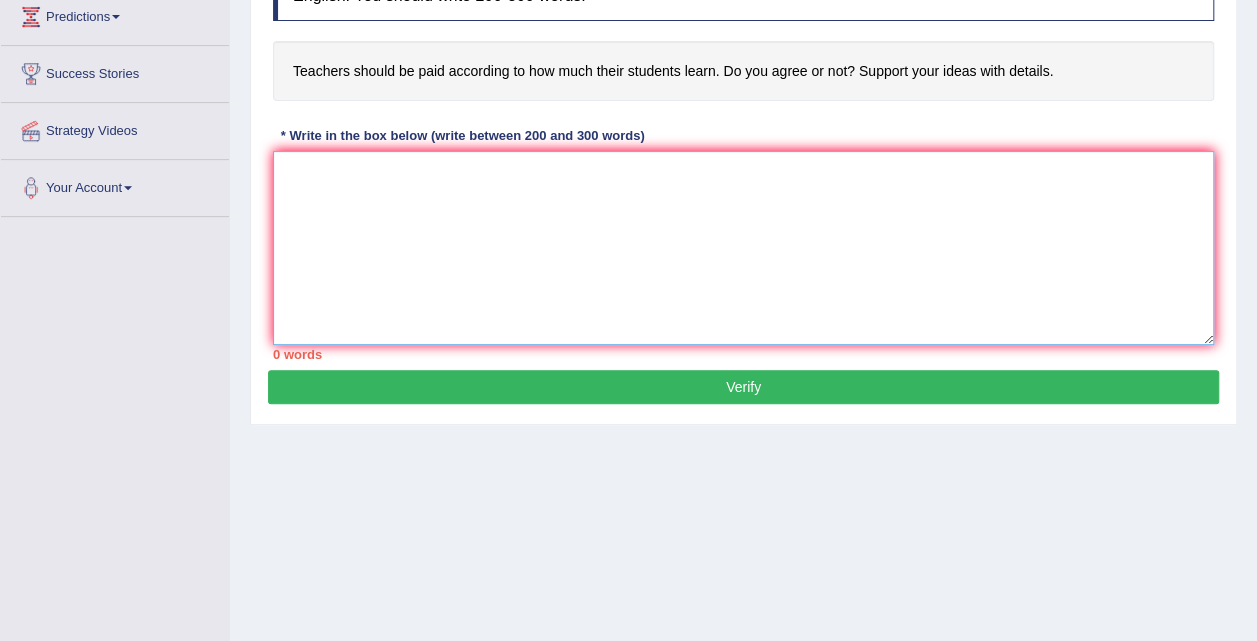click at bounding box center [743, 248] 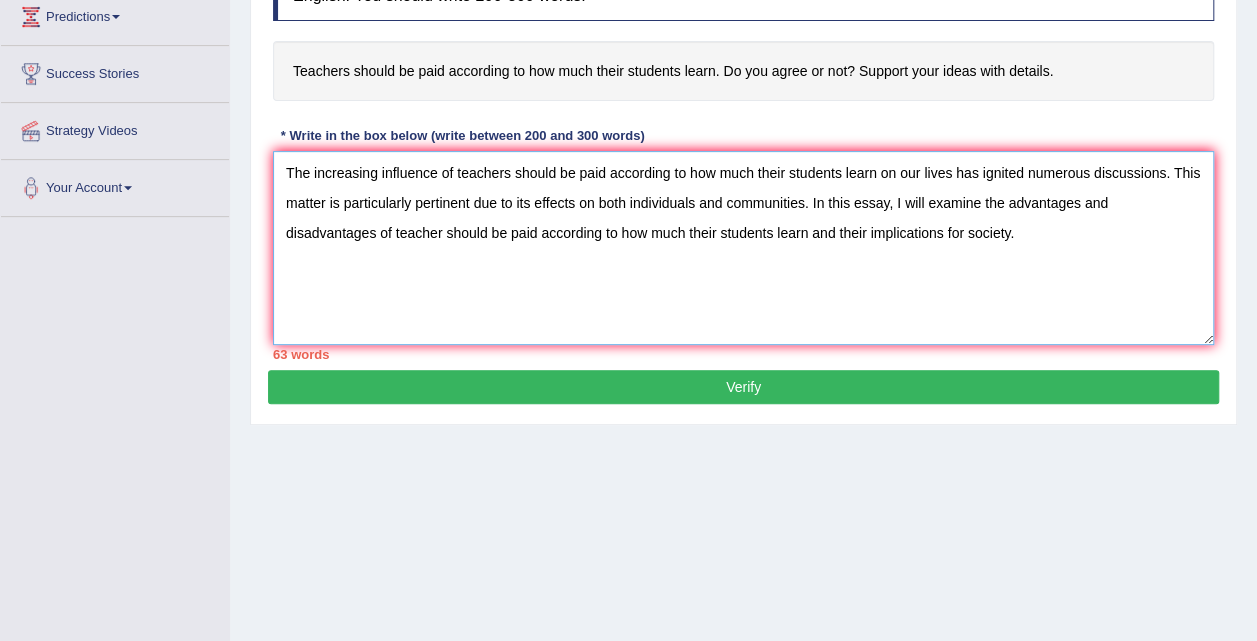 click on "The increasing influence of teachers should be paid according to how much their students learn on our lives has ignited numerous discussions. This matter is particularly pertinent due to its effects on both individuals and communities. In this essay, I will examine the advantages and disadvantages of teacher should be paid according to how much their students learn and their implications for society." at bounding box center [743, 248] 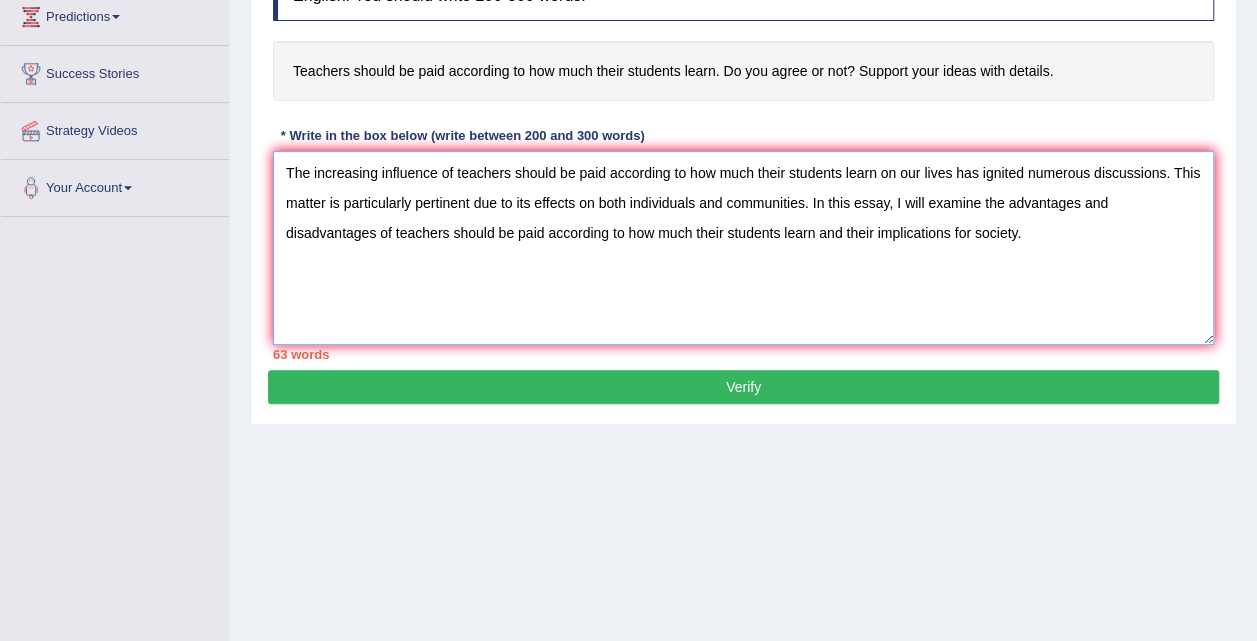 click on "The increasing influence of teachers should be paid according to how much their students learn on our lives has ignited numerous discussions. This matter is particularly pertinent due to its effects on both individuals and communities. In this essay, I will examine the advantages and disadvantages of teachers should be paid according to how much their students learn and their implications for society." at bounding box center (743, 248) 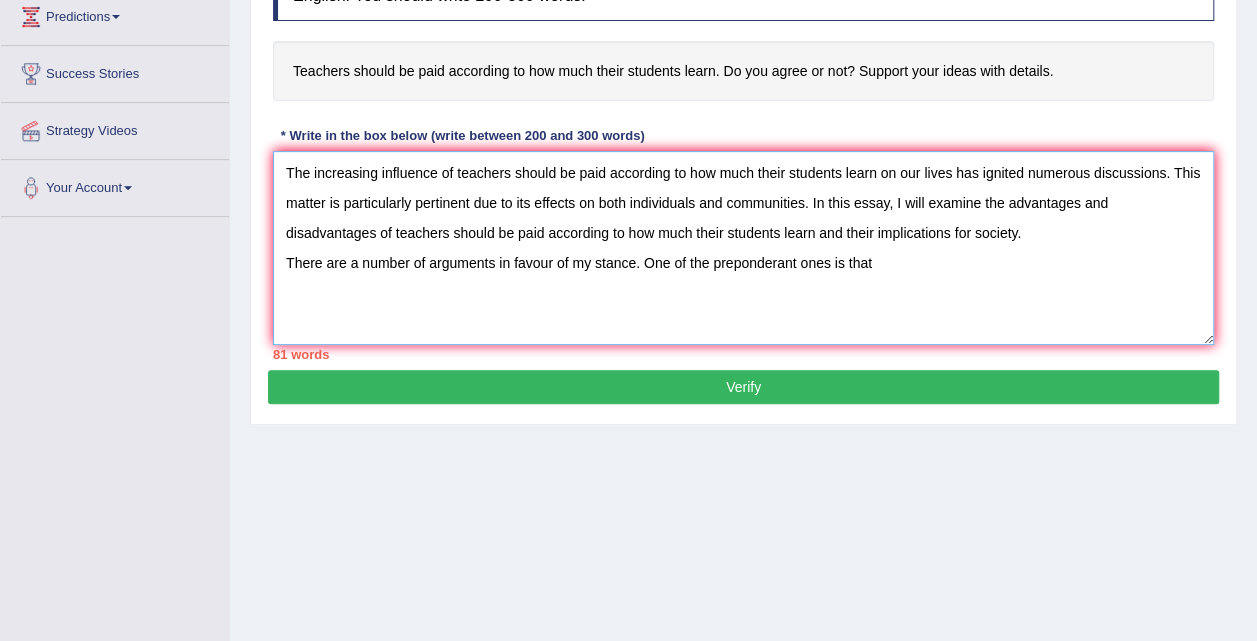 click on "The increasing influence of teachers should be paid according to how much their students learn on our lives has ignited numerous discussions. This matter is particularly pertinent due to its effects on both individuals and communities. In this essay, I will examine the advantages and disadvantages of teachers should be paid according to how much their students learn and their implications for society.
There are a number of arguments in favour of my stance. One of the preponderant ones is that" at bounding box center (743, 248) 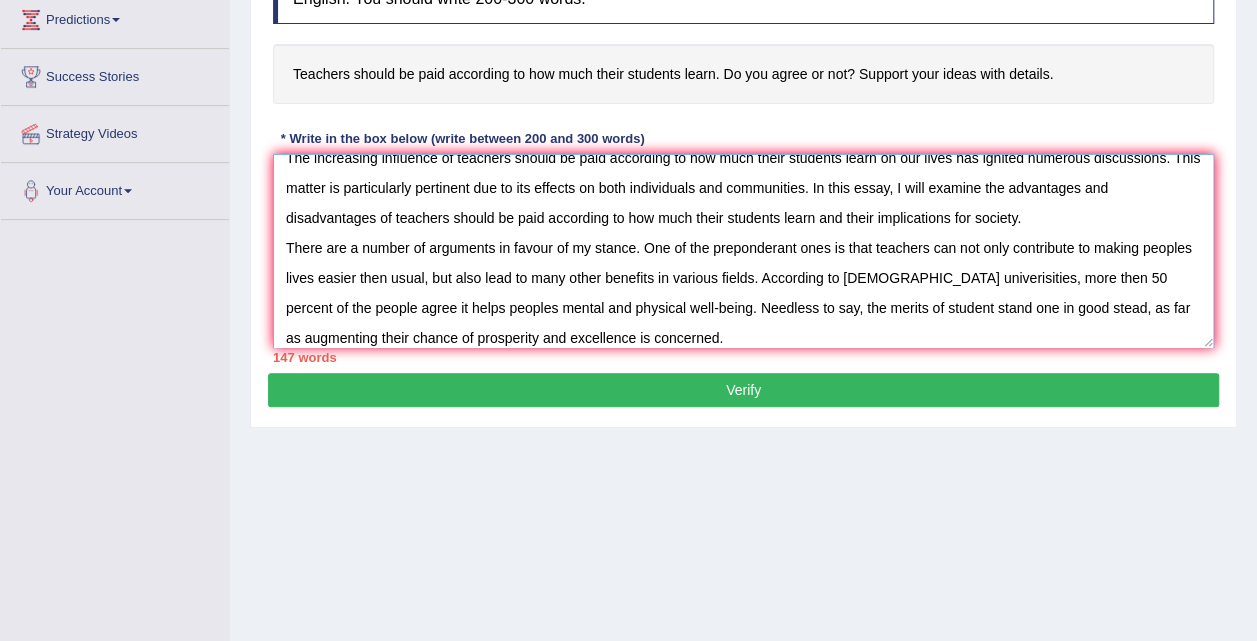 scroll, scrollTop: 48, scrollLeft: 0, axis: vertical 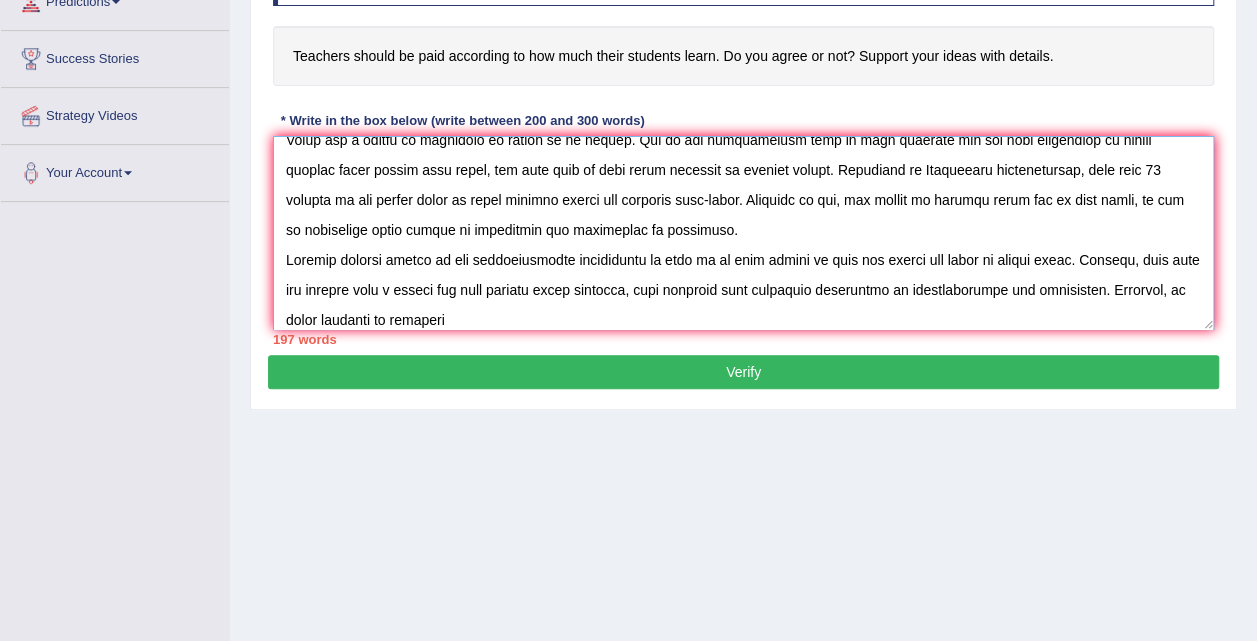 click at bounding box center (743, 233) 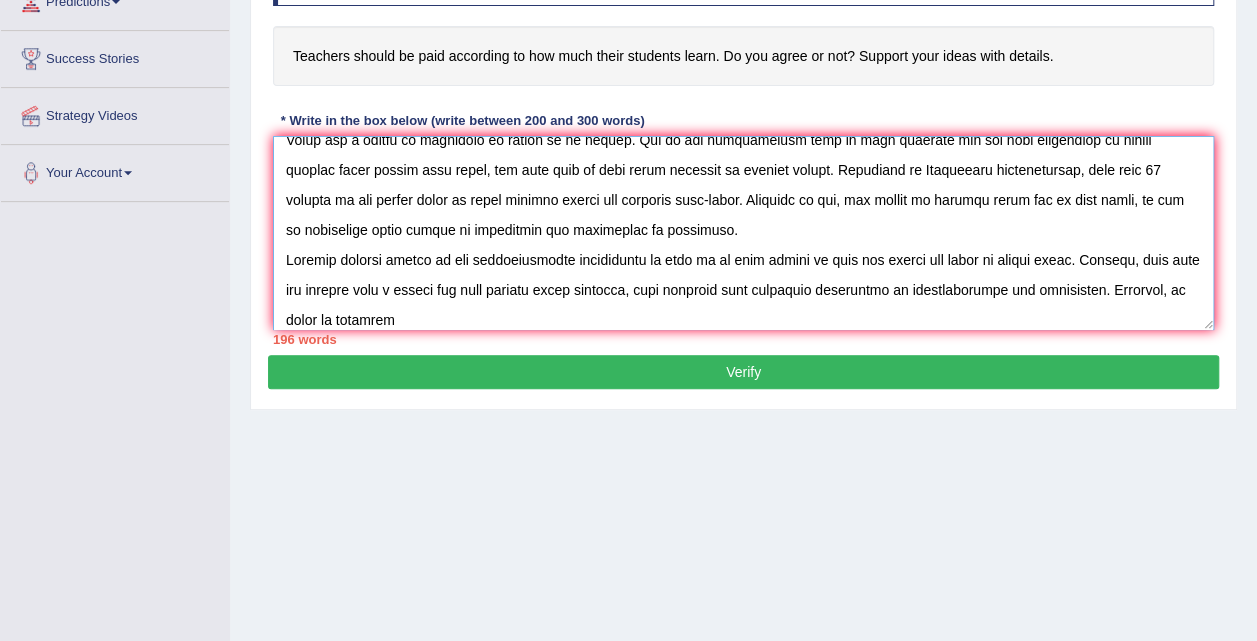 click at bounding box center [743, 233] 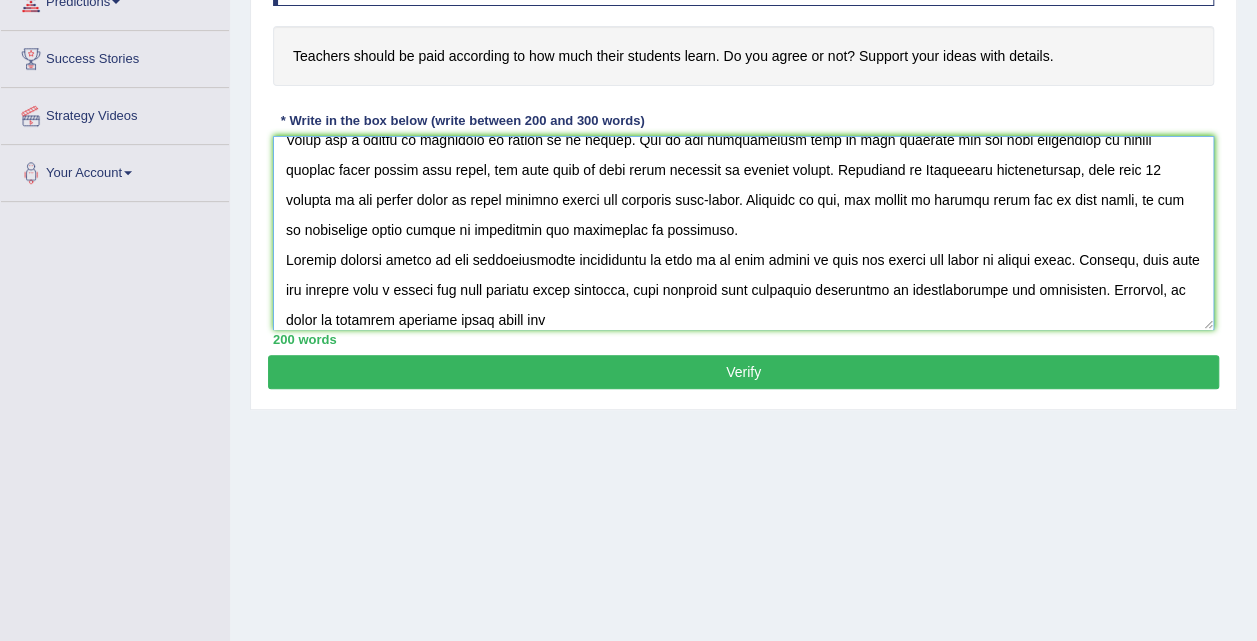 click at bounding box center (743, 233) 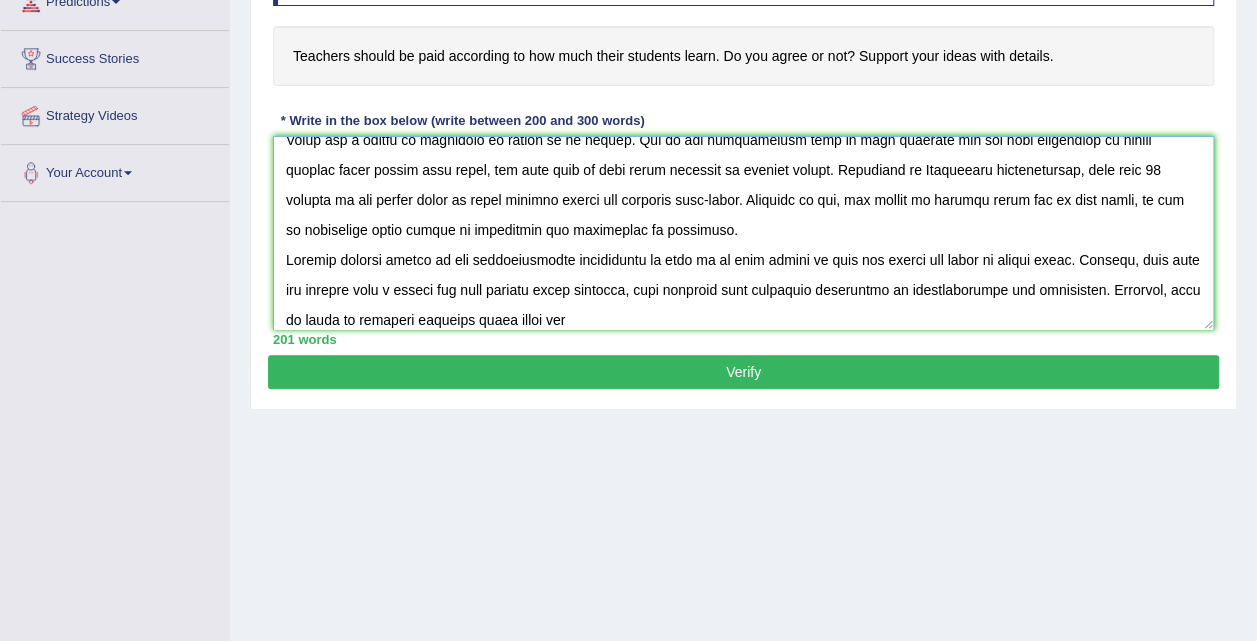 click at bounding box center [743, 233] 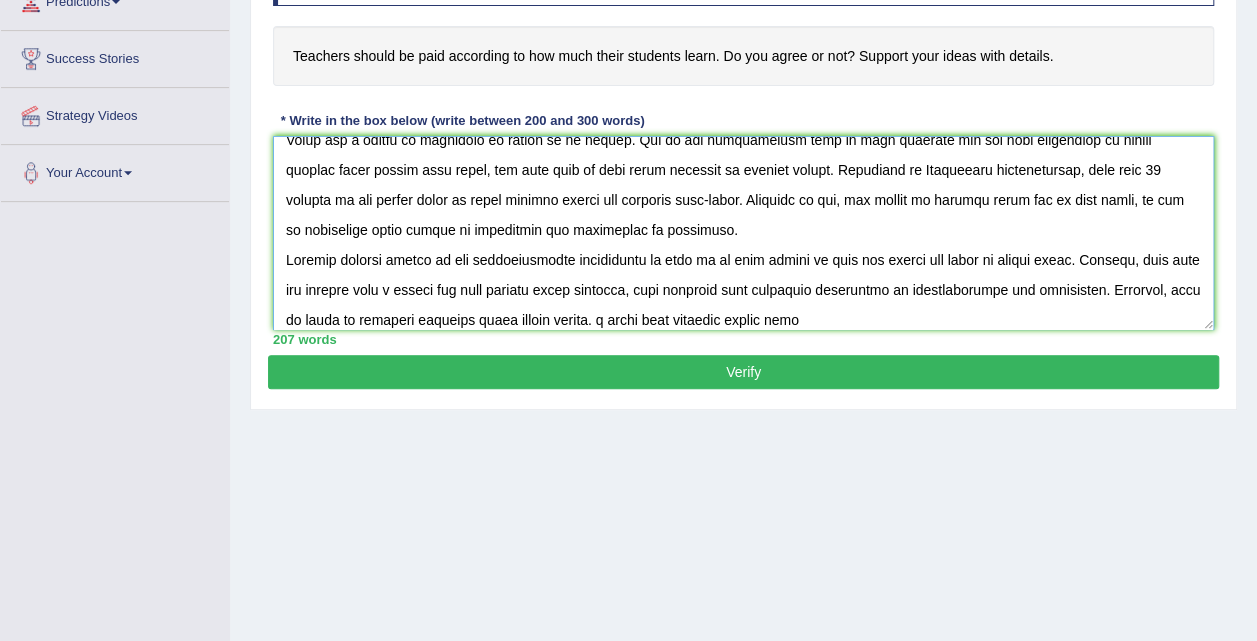 click at bounding box center [743, 233] 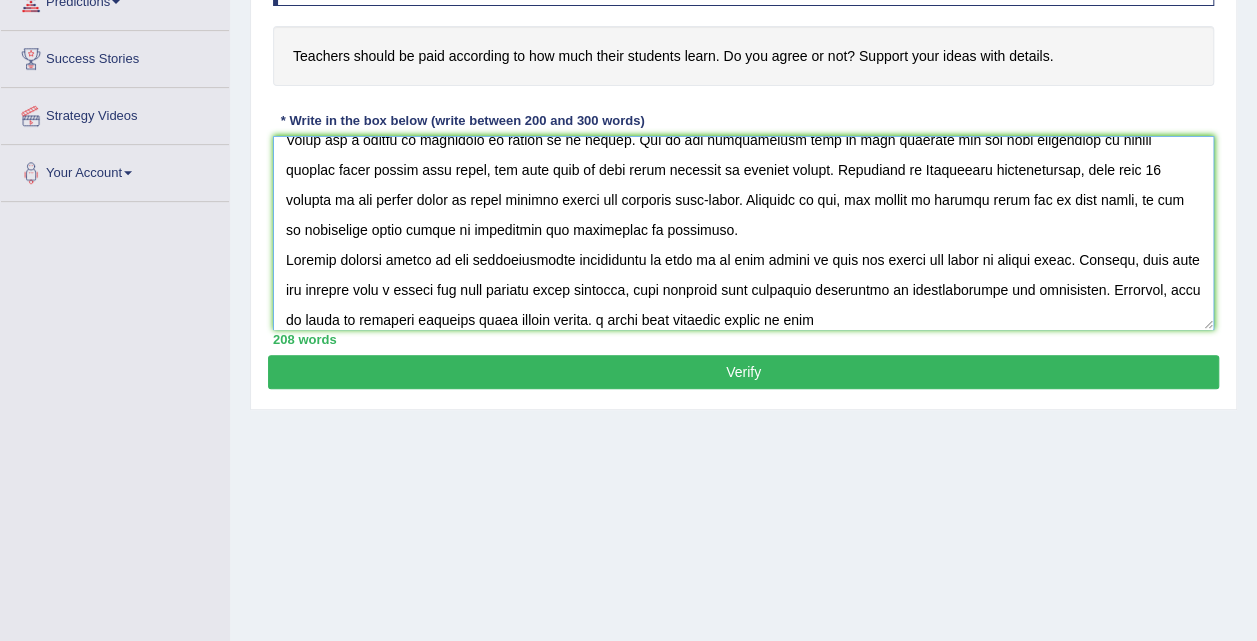 click at bounding box center [743, 233] 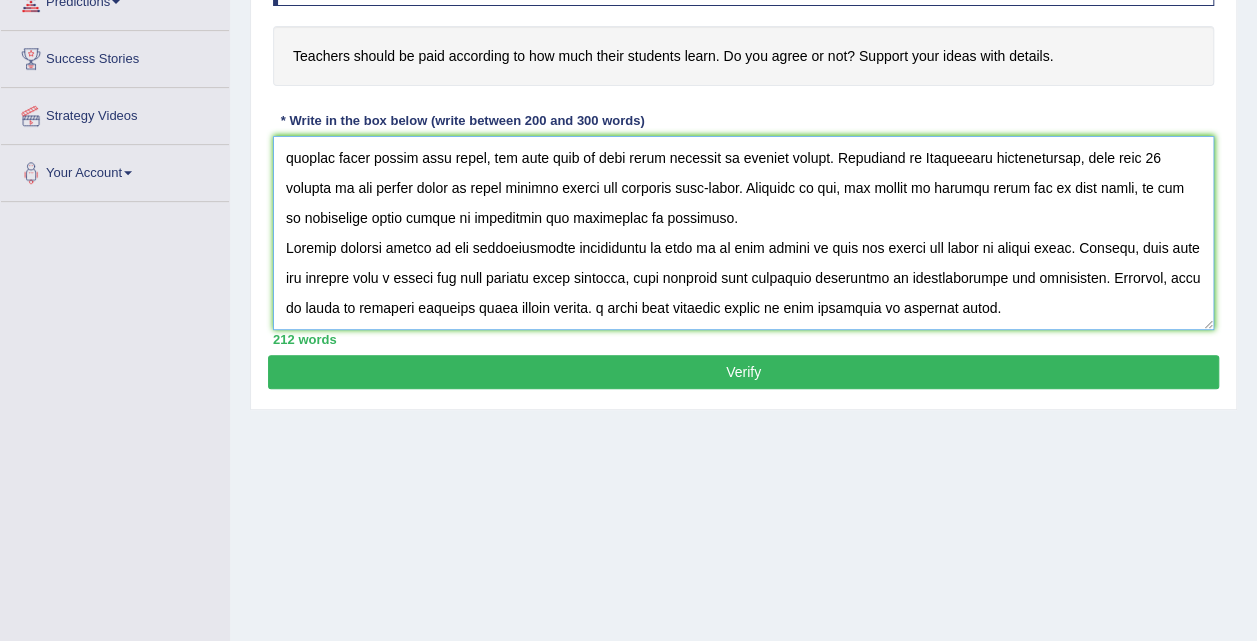 scroll, scrollTop: 138, scrollLeft: 0, axis: vertical 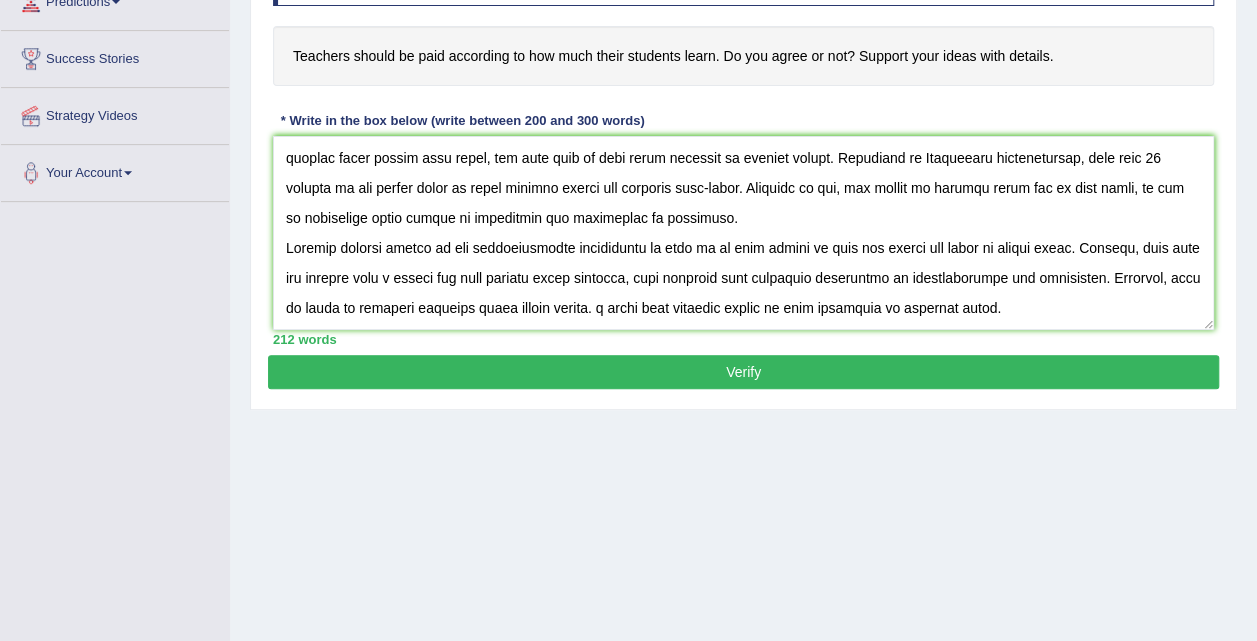 click on "Verify" at bounding box center (743, 372) 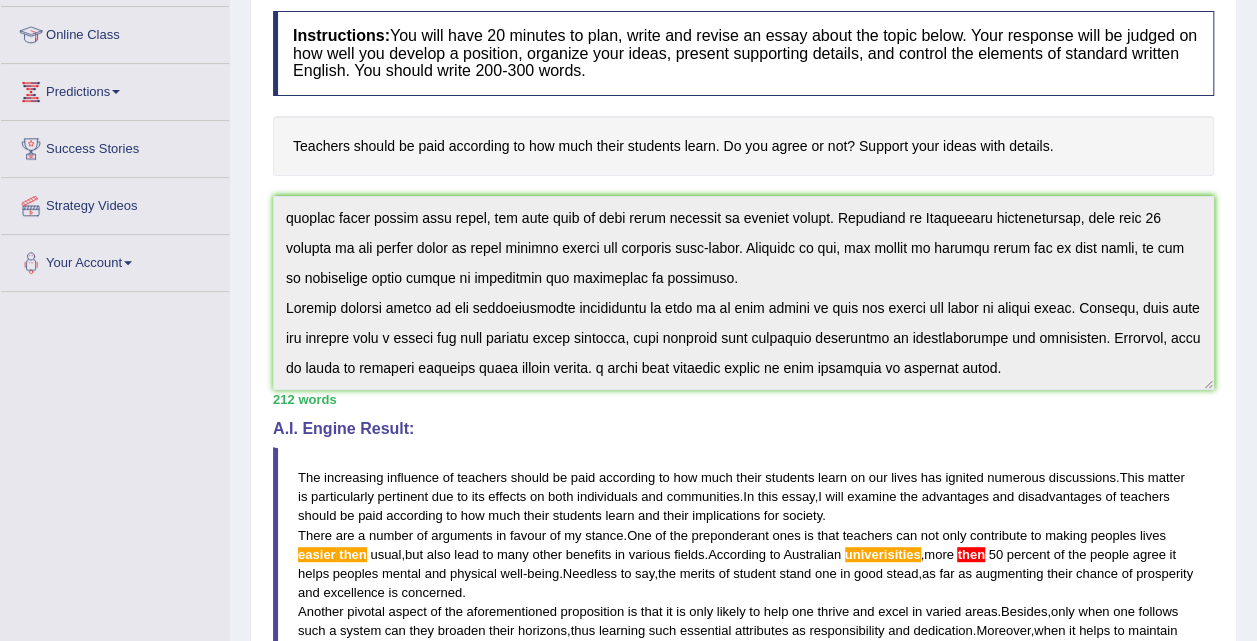 scroll, scrollTop: 264, scrollLeft: 0, axis: vertical 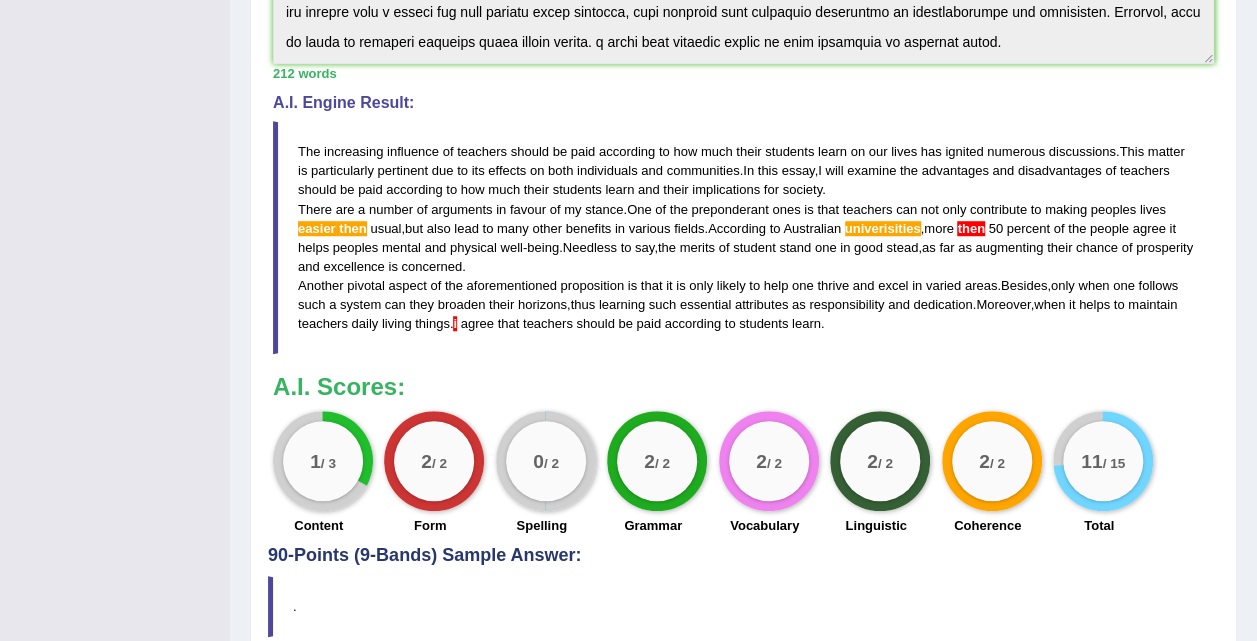 click on "The   increasing   influence   of   teachers   should   be   paid   according   to   how   much   their   students   learn   on   our   lives   has   ignited   numerous   discussions .  This   matter   is   particularly   pertinent   due   to   its   effects   on   both   individuals   and   communities .  In   this   essay ,  I   will   examine   the   advantages   and   disadvantages   of   teachers   should   be   paid   according   to   how   much   their   students   learn   and   their   implications   for   society . There   are   a   number   of   arguments   in   favour   of   my   stance .  One   of   the   preponderant   ones   is   that   teachers   can   not   only   contribute   to   making   peoples   lives   easier   then   usual ,  but   also   lead   to   many   other   benefits   in   various   fields .  According   to   Australian   univerisities ,  more   then   50   percent   of   the   people   agree   it   helps   peoples   mental   and   physical   well - being .  Needless   to   say" at bounding box center [743, 237] 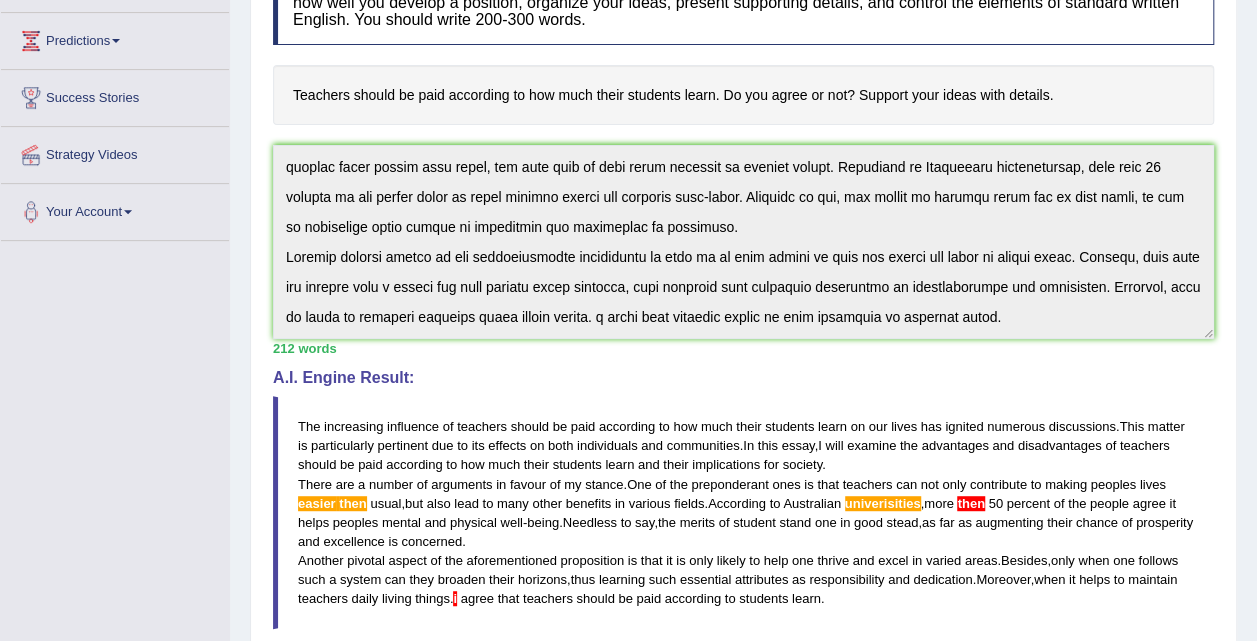 scroll, scrollTop: 310, scrollLeft: 0, axis: vertical 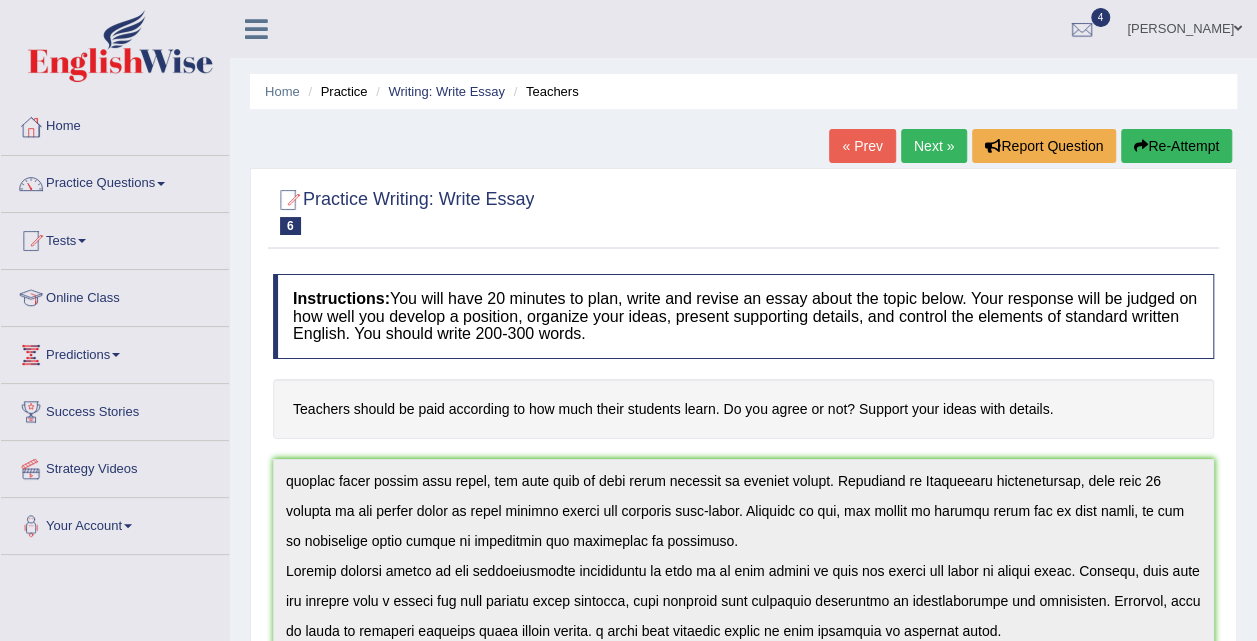 click on "Practice Questions" at bounding box center (115, 181) 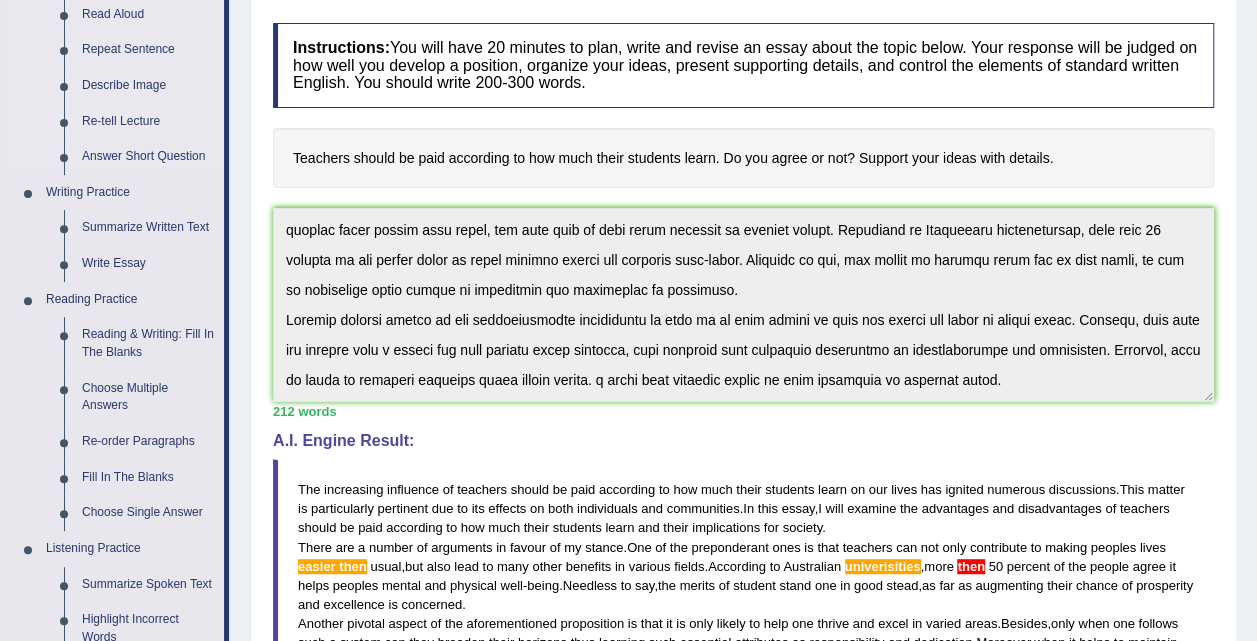 scroll, scrollTop: 294, scrollLeft: 0, axis: vertical 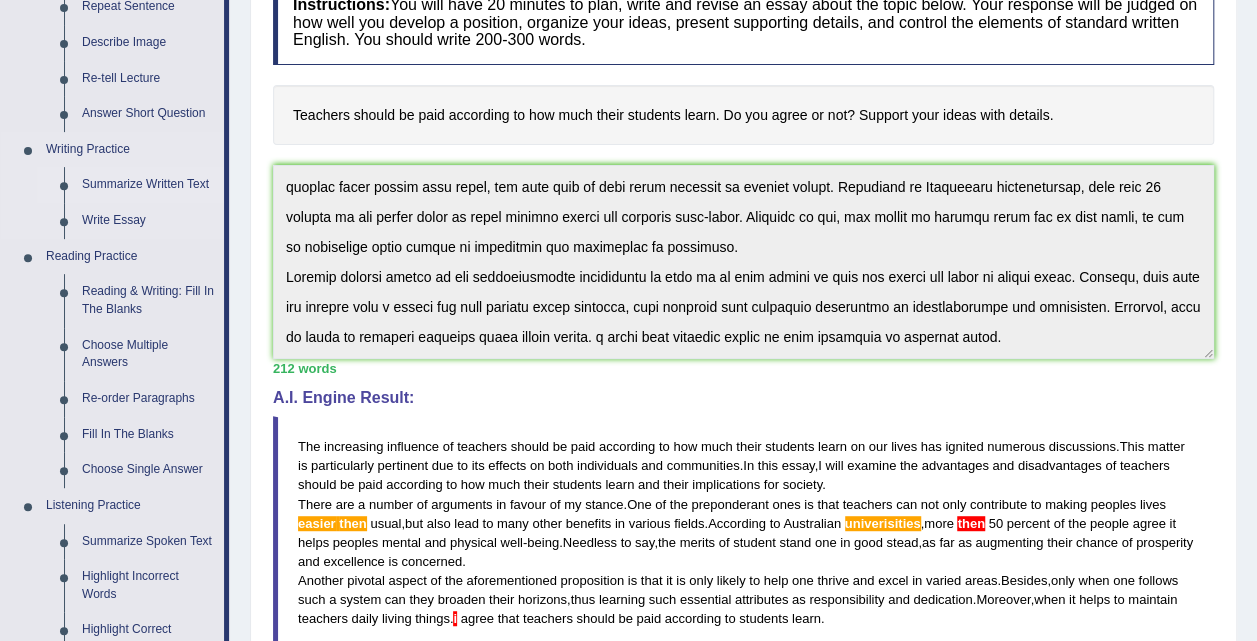 click on "Summarize Written Text" at bounding box center (148, 185) 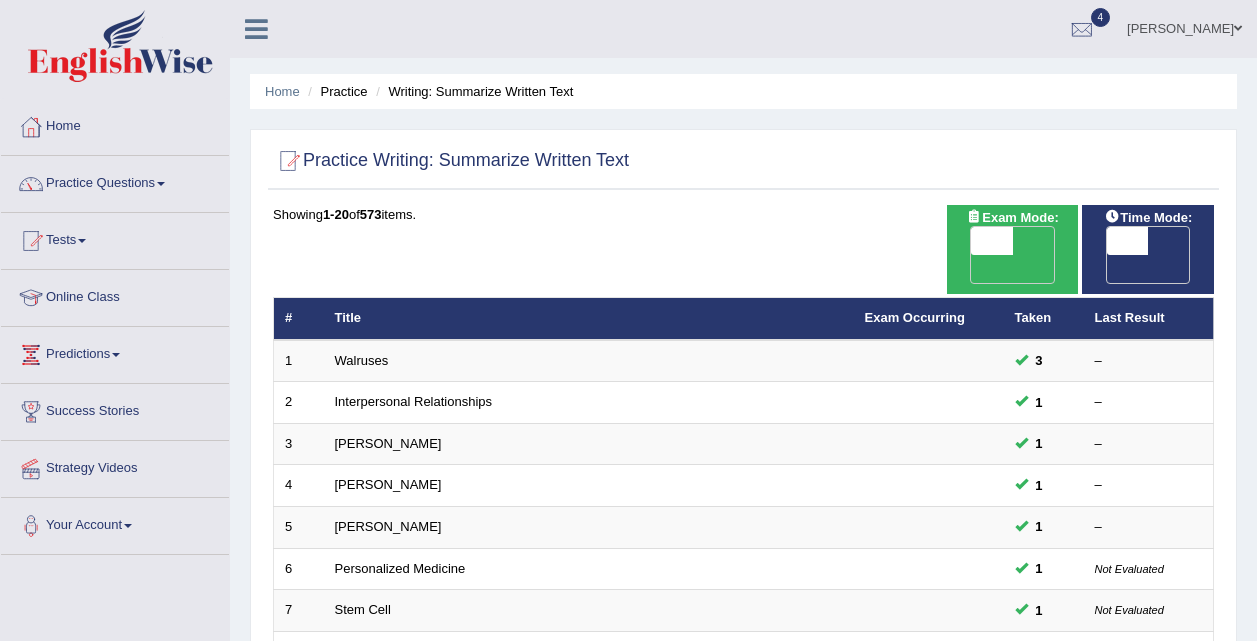 scroll, scrollTop: 0, scrollLeft: 0, axis: both 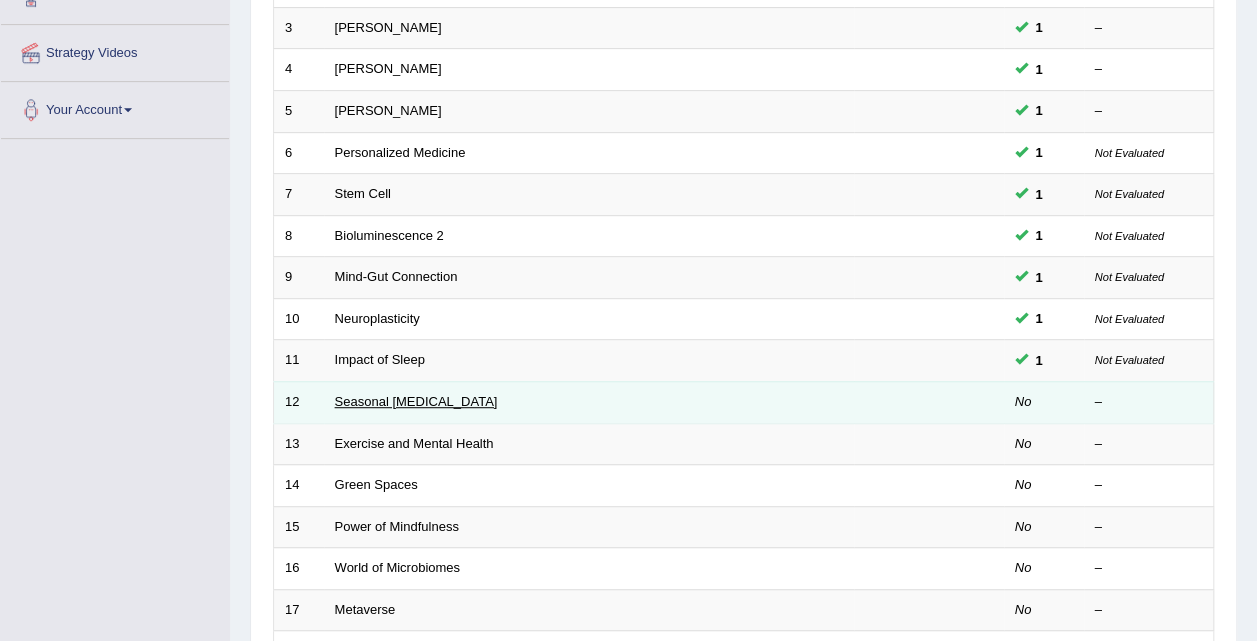 click on "Seasonal Affective Disorder" at bounding box center (416, 401) 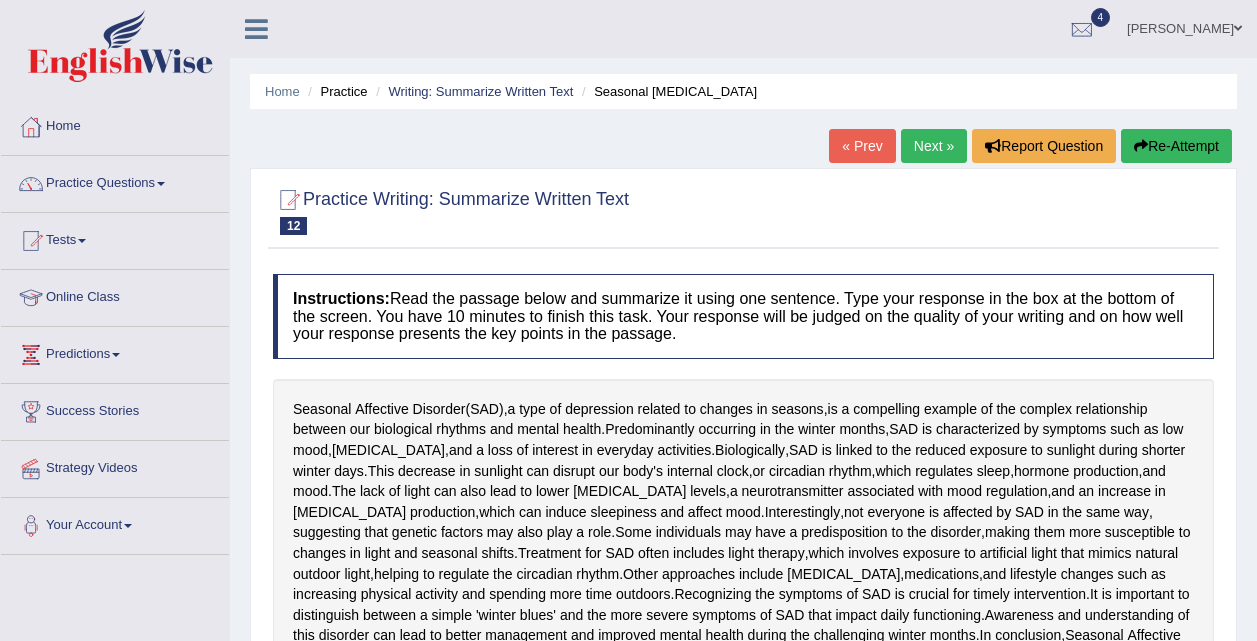scroll, scrollTop: 0, scrollLeft: 0, axis: both 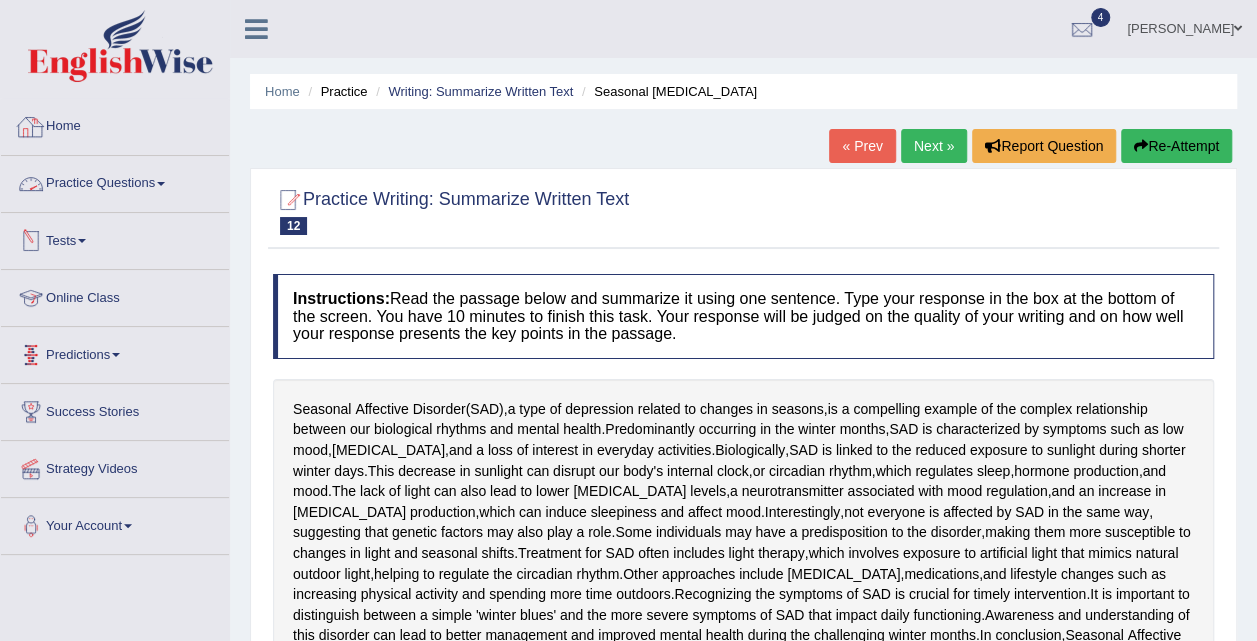 click on "Home" at bounding box center [115, 124] 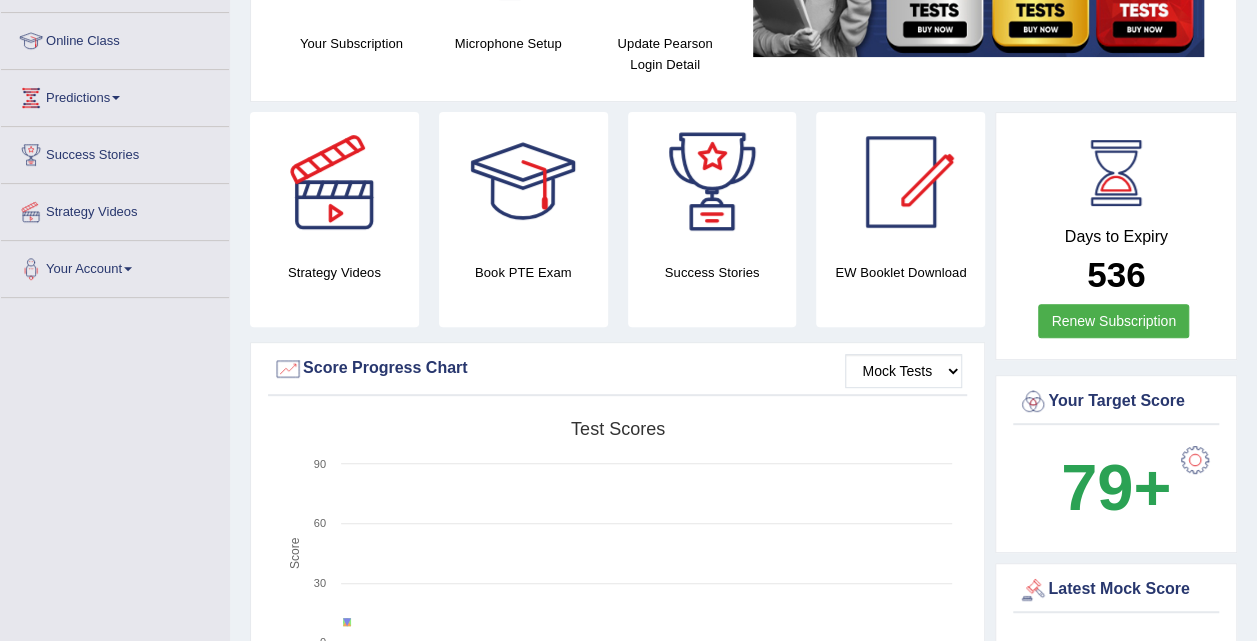 scroll, scrollTop: 389, scrollLeft: 0, axis: vertical 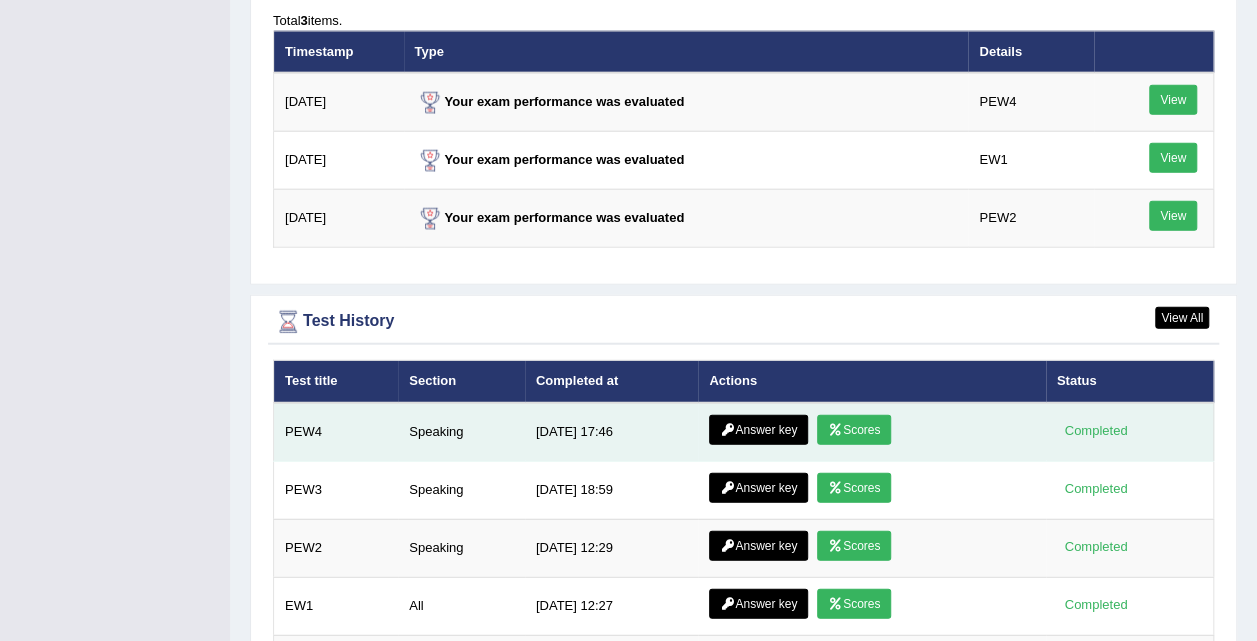 click on "Scores" at bounding box center [854, 430] 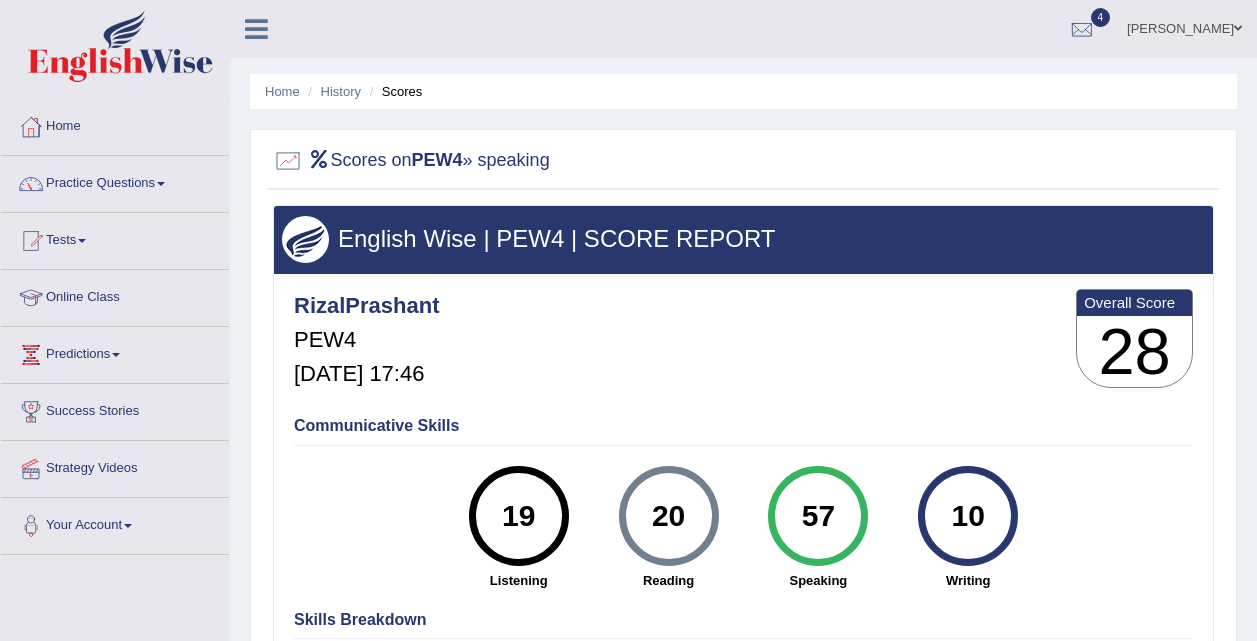 scroll, scrollTop: 0, scrollLeft: 0, axis: both 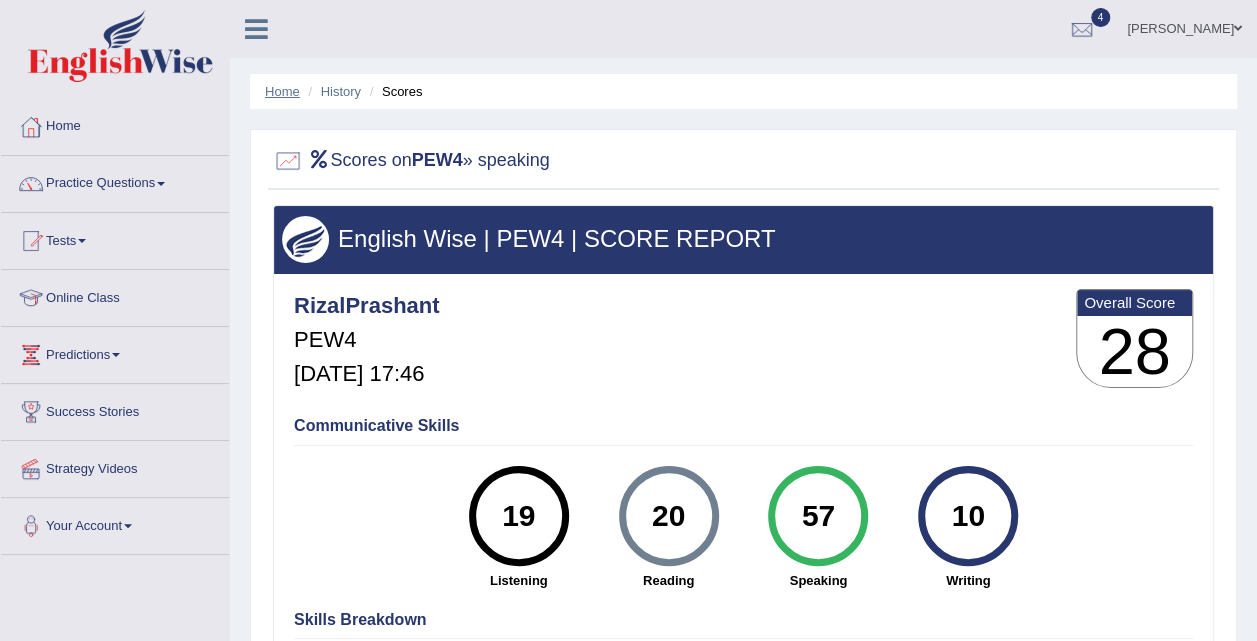 click on "Home" at bounding box center (282, 91) 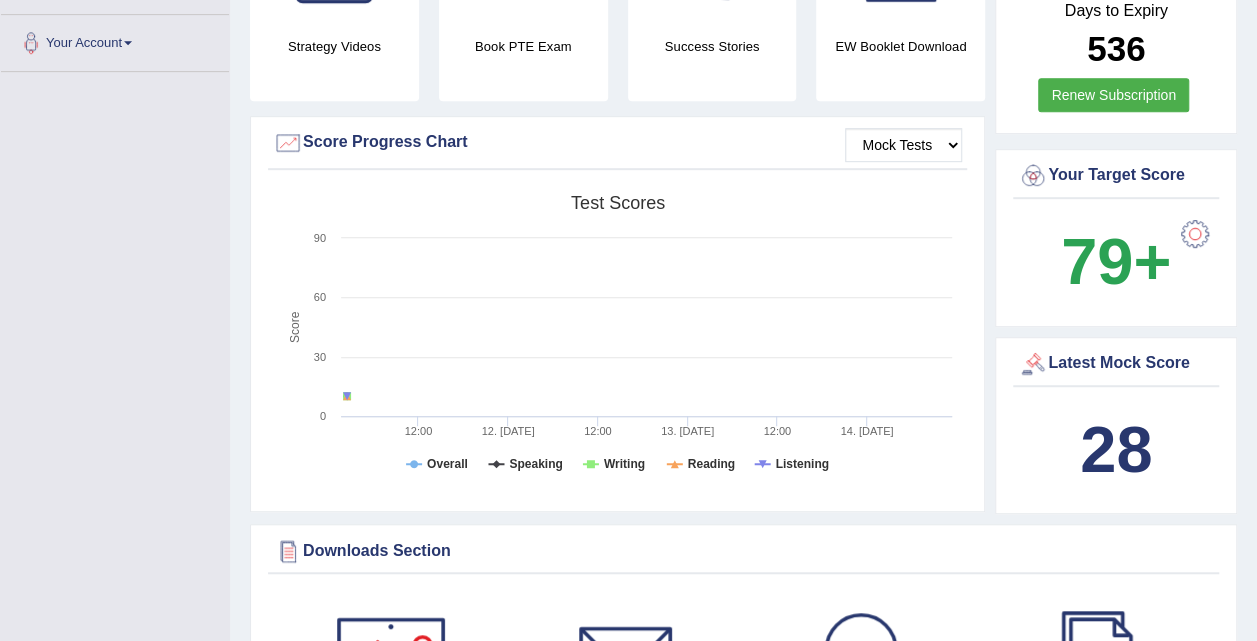 scroll, scrollTop: 501, scrollLeft: 0, axis: vertical 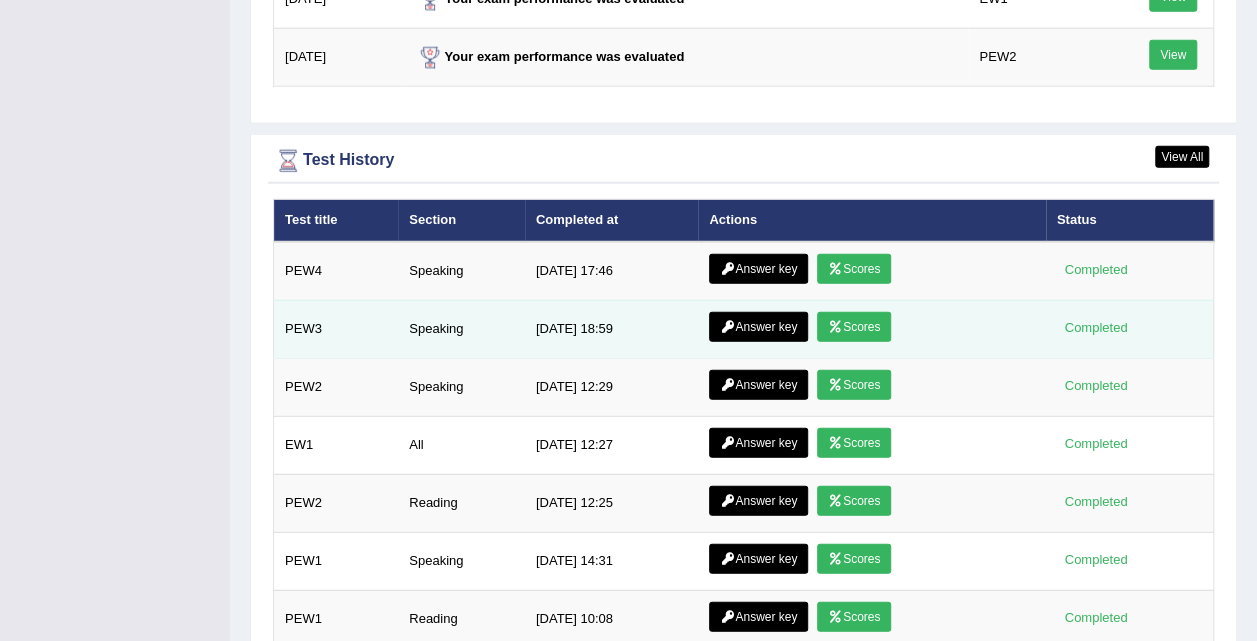 click on "Scores" at bounding box center (854, 327) 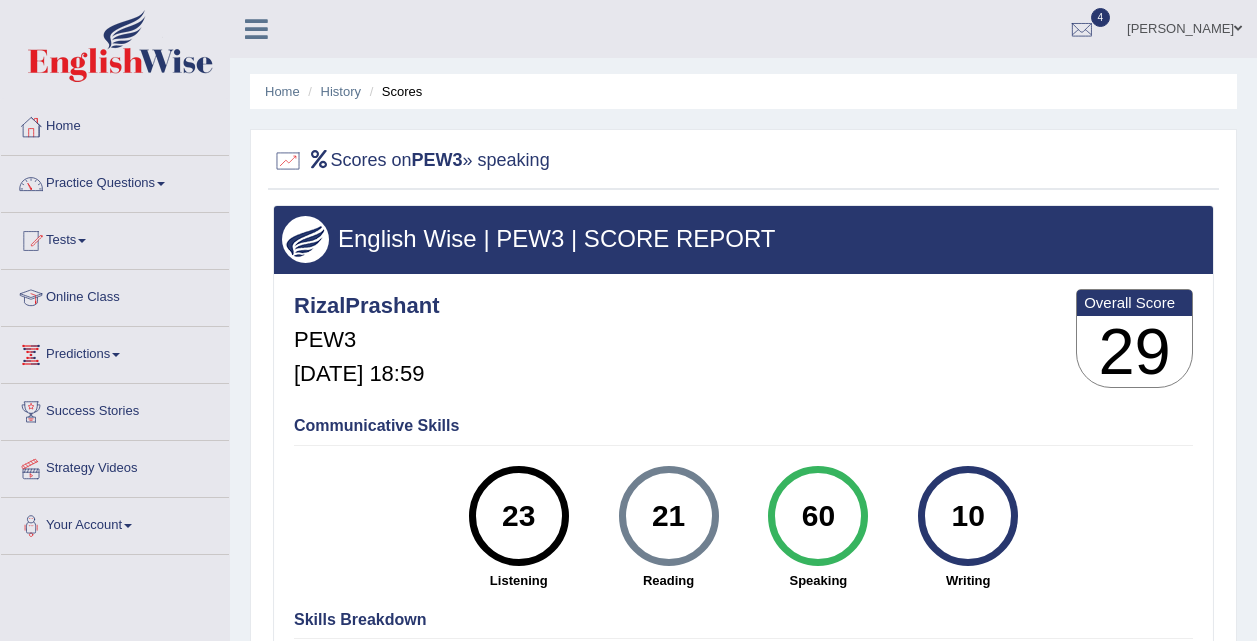 scroll, scrollTop: 0, scrollLeft: 0, axis: both 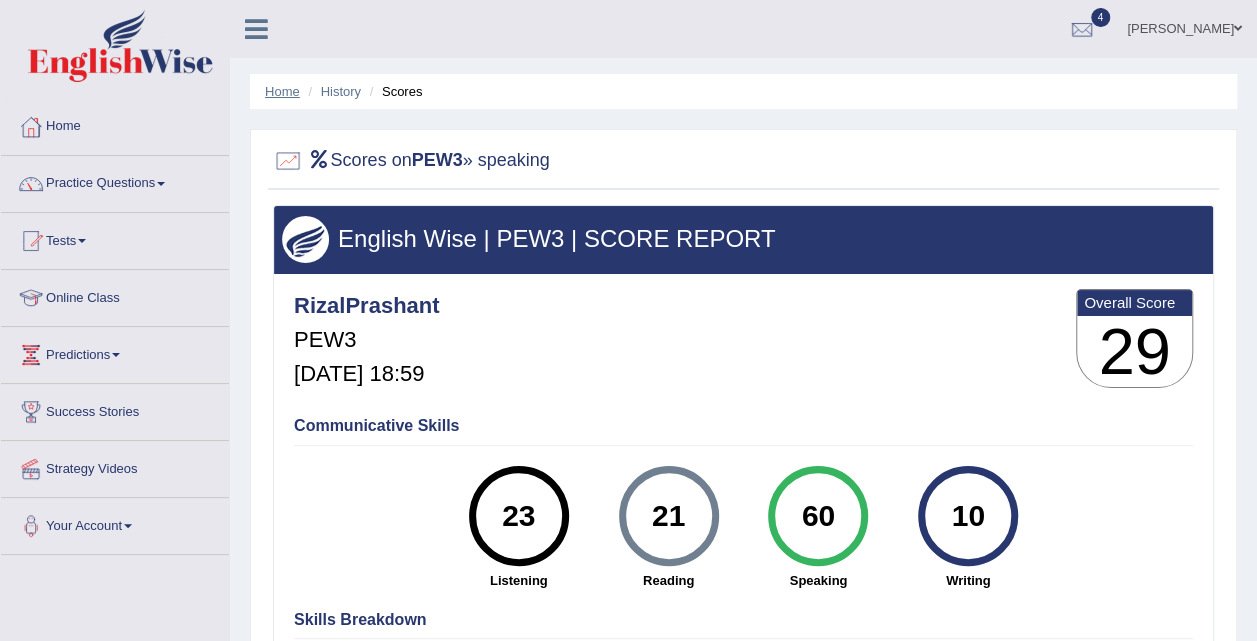 click on "Home" at bounding box center [282, 91] 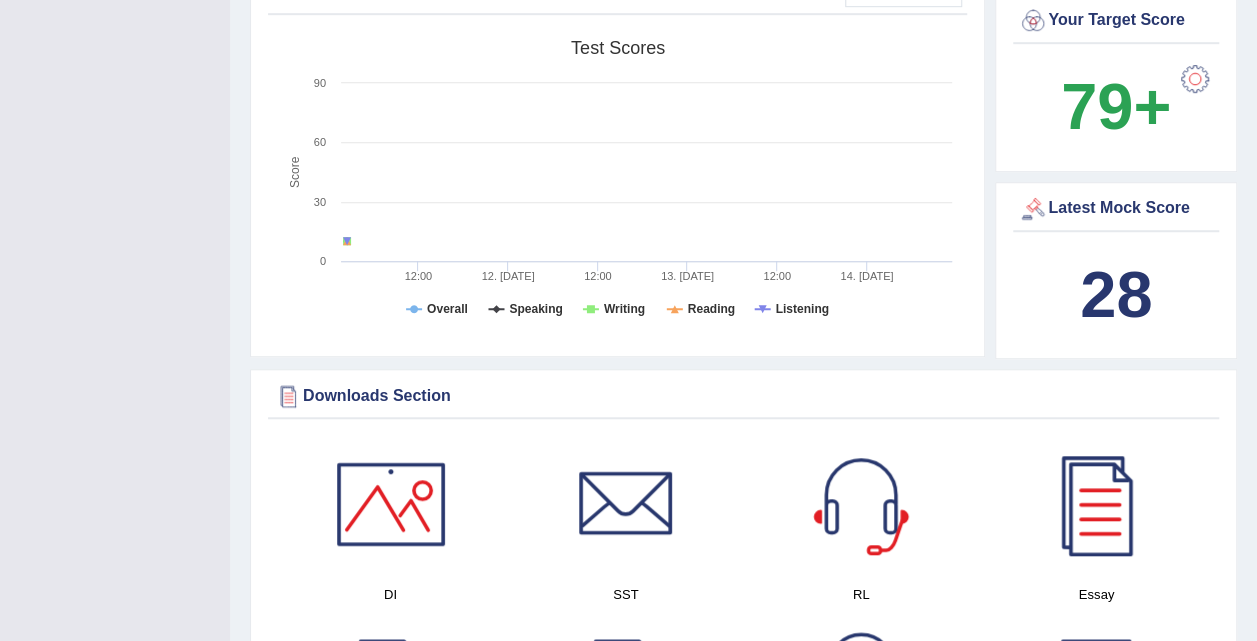 scroll, scrollTop: 756, scrollLeft: 0, axis: vertical 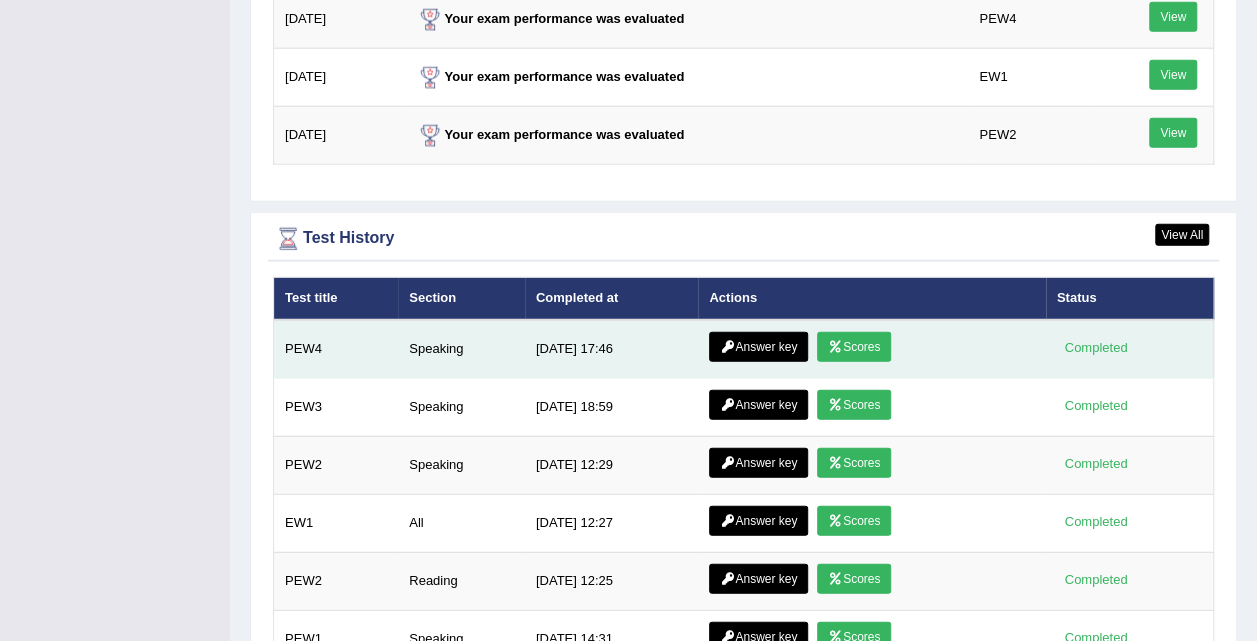 click on "Scores" at bounding box center (854, 347) 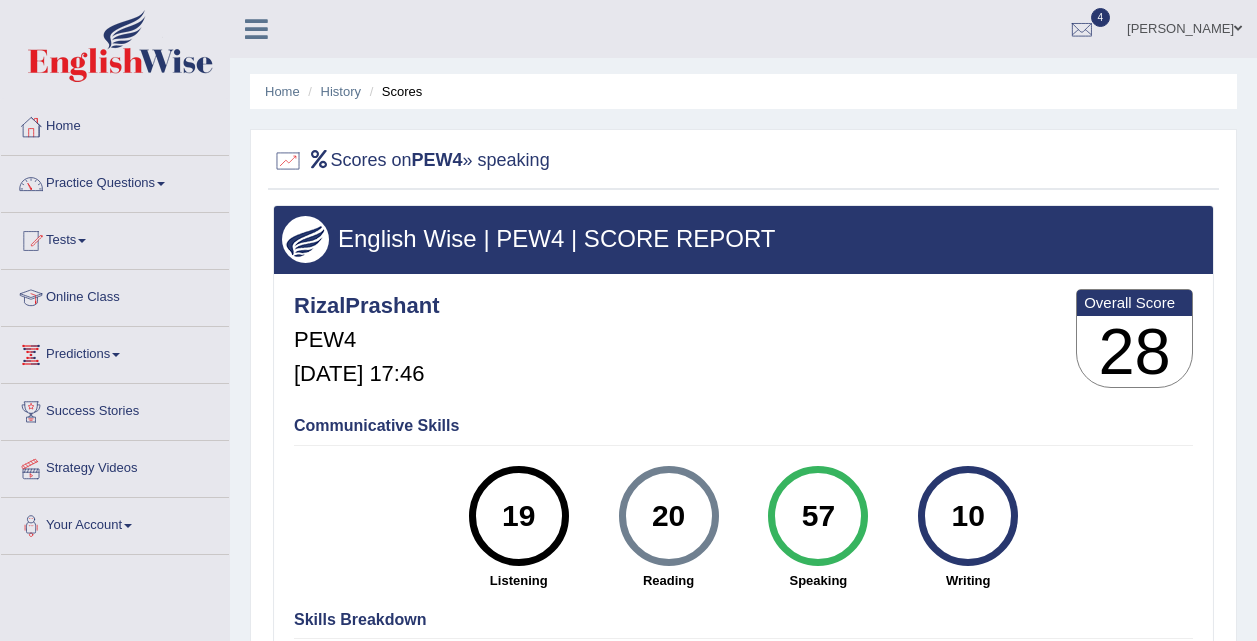 scroll, scrollTop: 0, scrollLeft: 0, axis: both 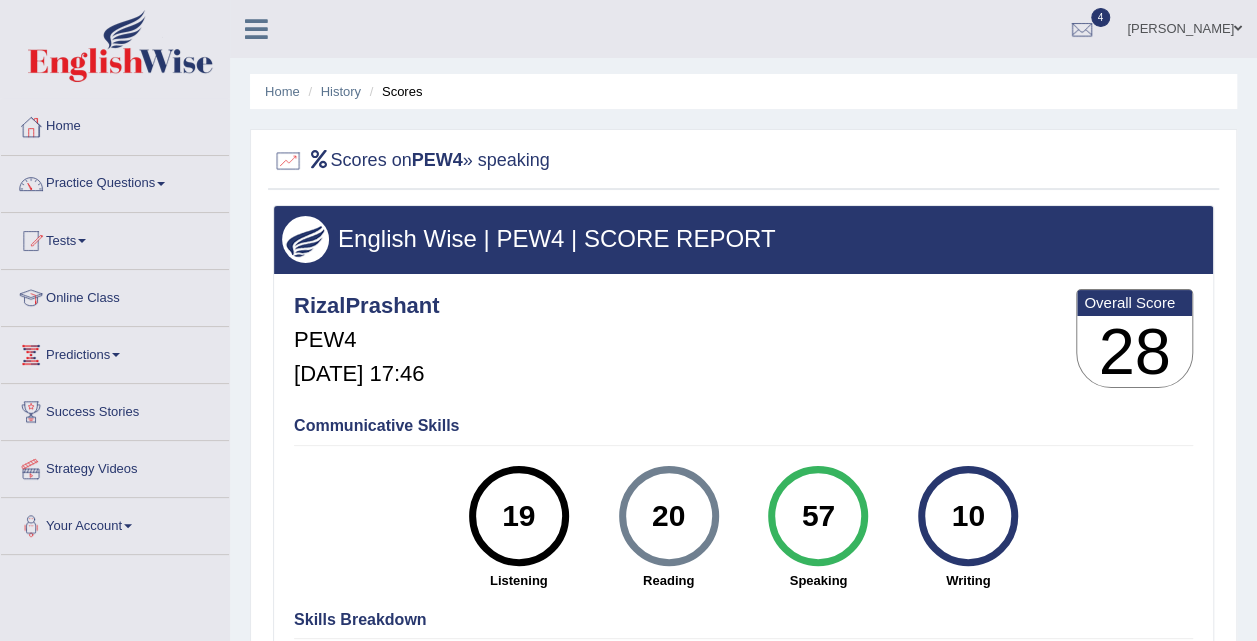 click on "57" at bounding box center (818, 516) 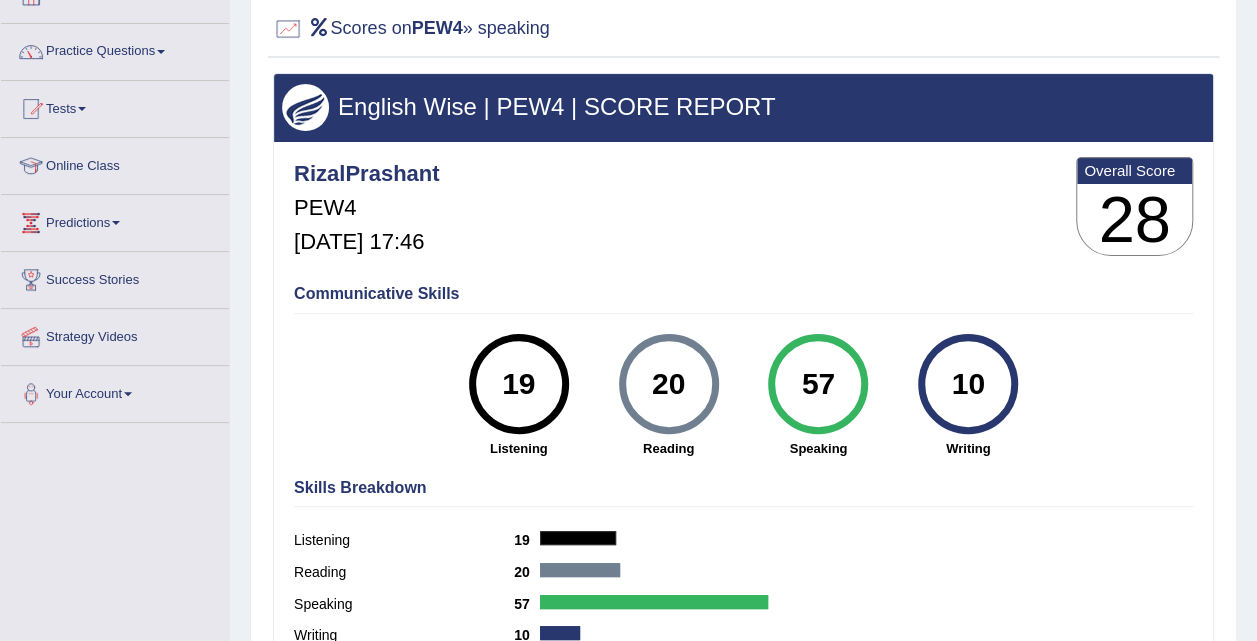 scroll, scrollTop: 0, scrollLeft: 0, axis: both 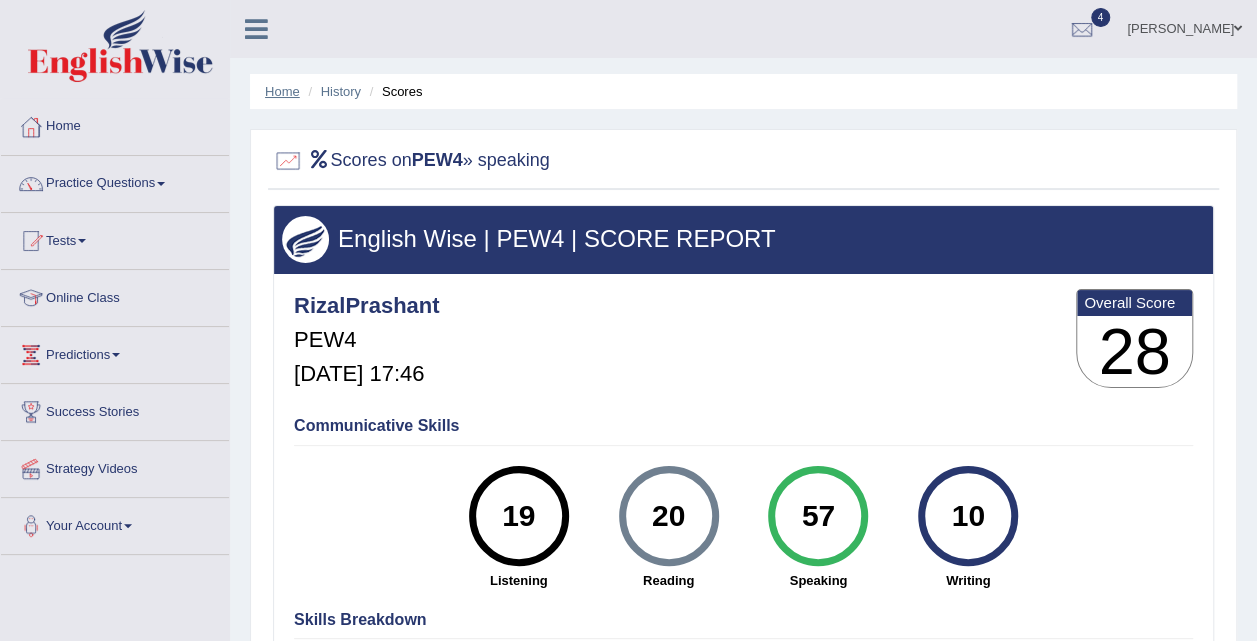 click on "Home" at bounding box center [282, 91] 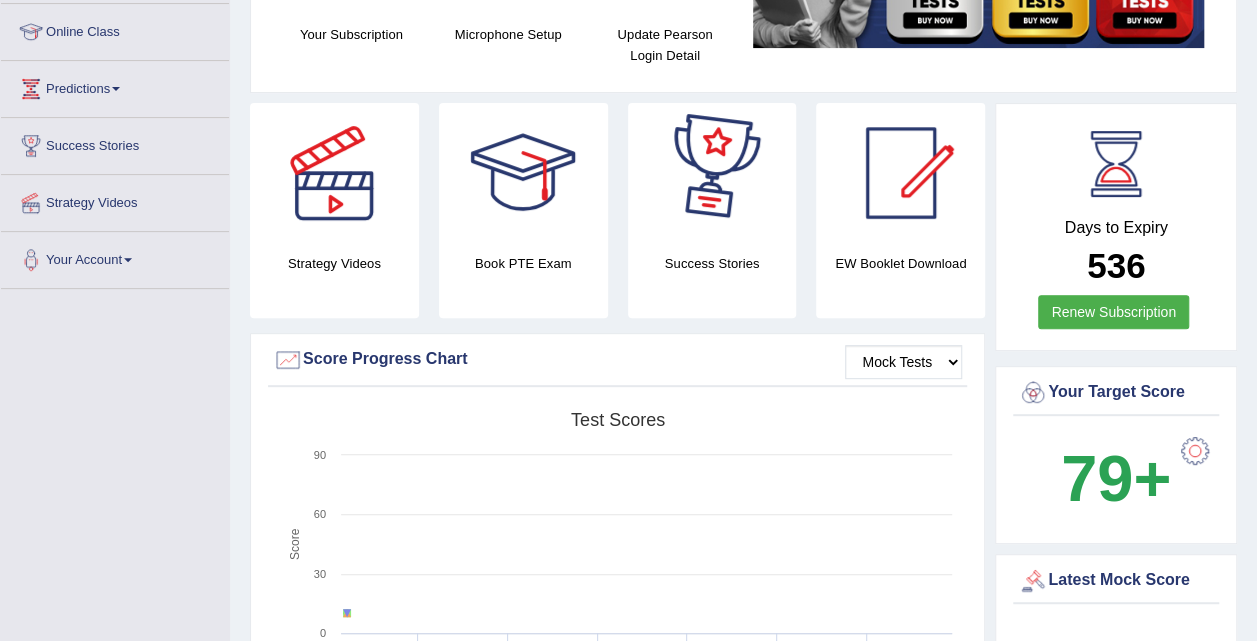 scroll, scrollTop: 0, scrollLeft: 0, axis: both 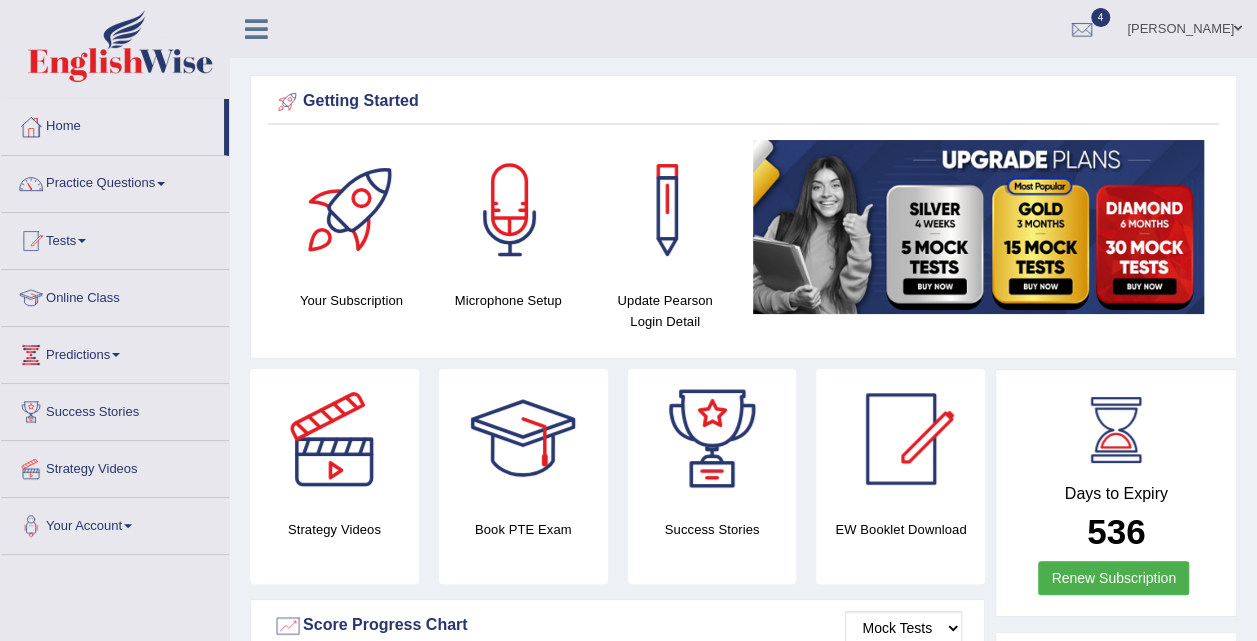 click on "Prashant Rizal
Toggle navigation
Username: RizalPrashant
Access Type: Online
Subscription: Diamond Package
Log out
4
PEW4
Jul 14, 2025 EW1 Jul 11, 2025" at bounding box center (897, 28) 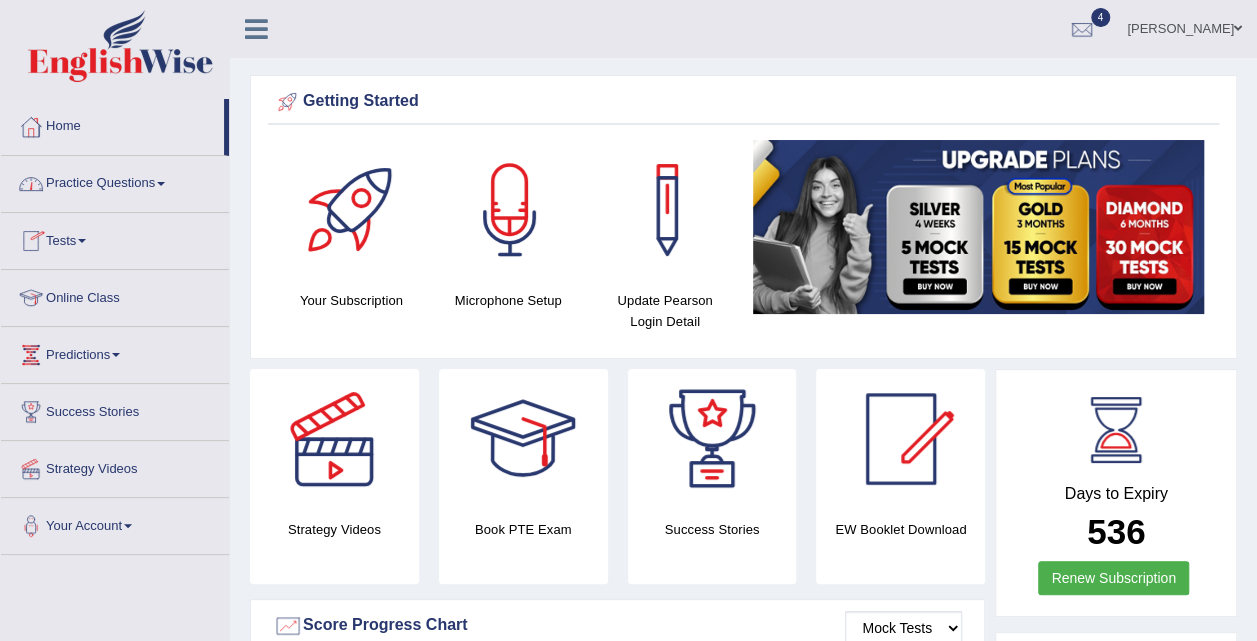 click on "Practice Questions" at bounding box center (115, 181) 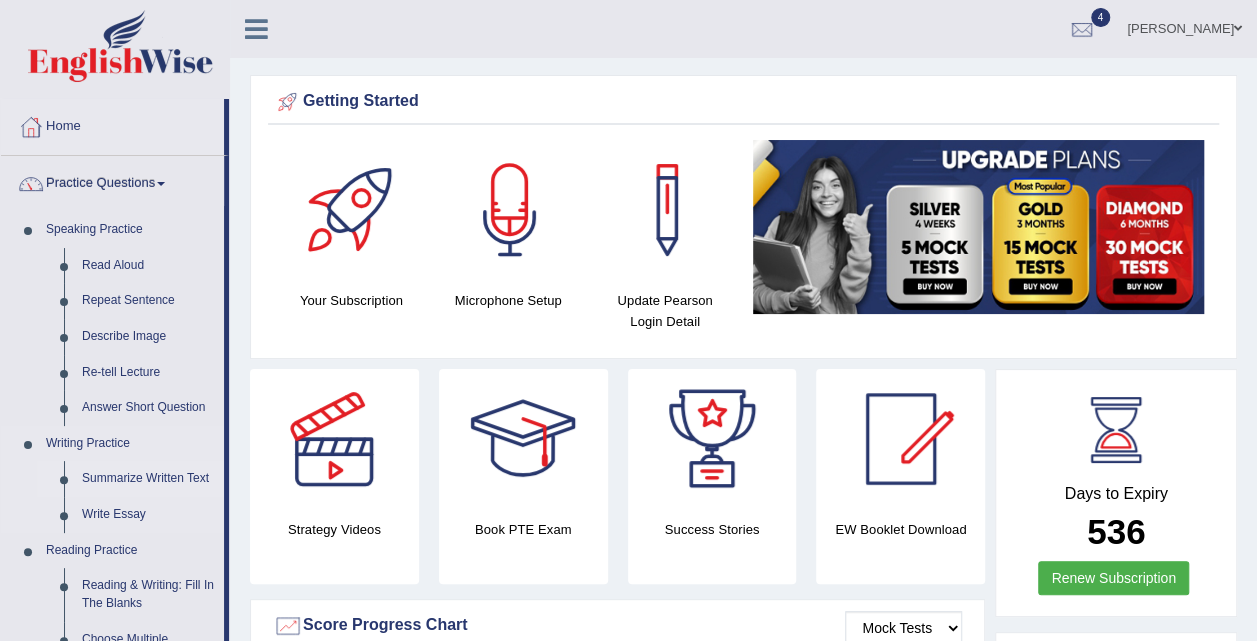 click on "Summarize Written Text" at bounding box center [148, 479] 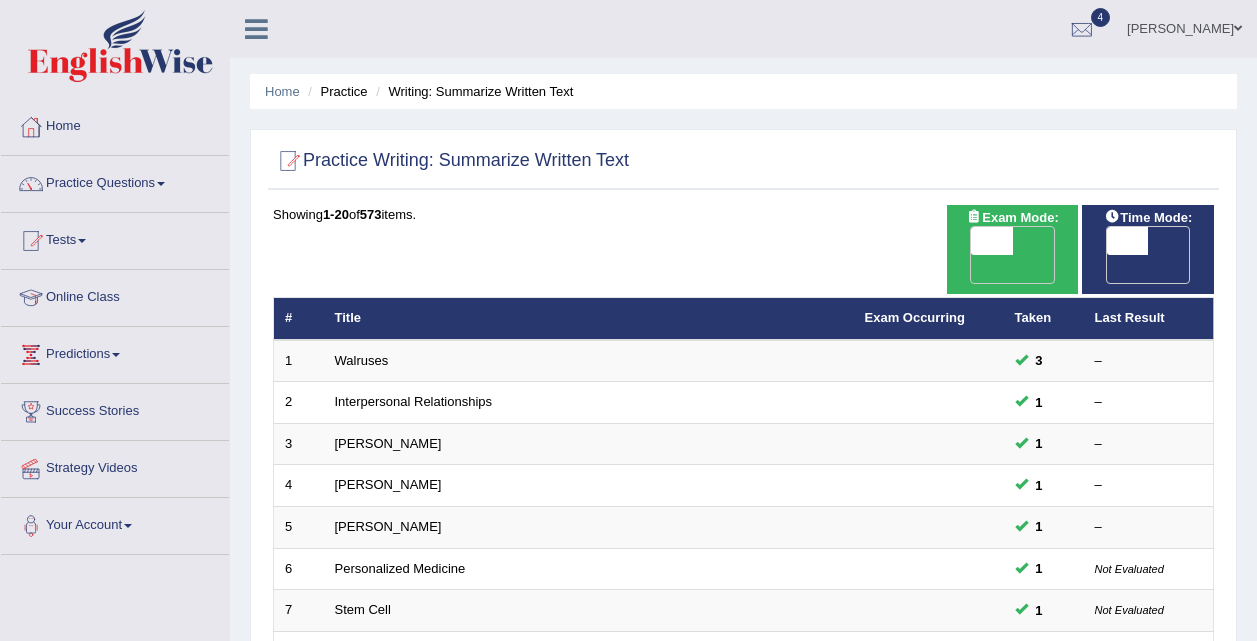 scroll, scrollTop: 0, scrollLeft: 0, axis: both 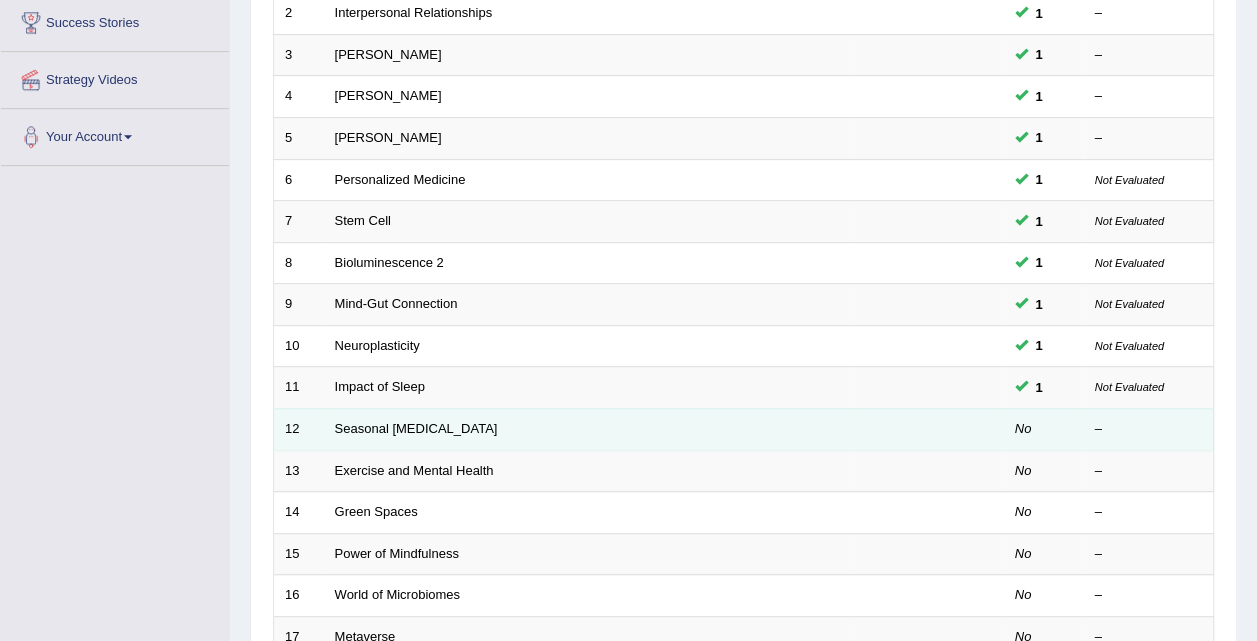 click on "Seasonal [MEDICAL_DATA]" at bounding box center [589, 429] 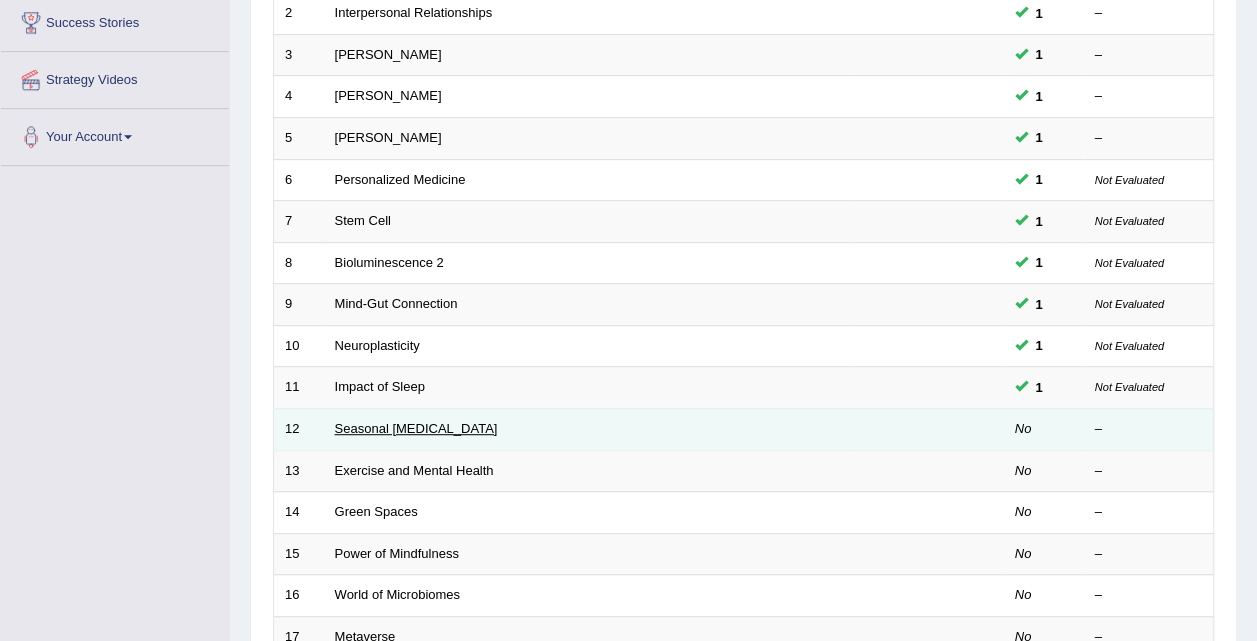 click on "Seasonal [MEDICAL_DATA]" at bounding box center (416, 428) 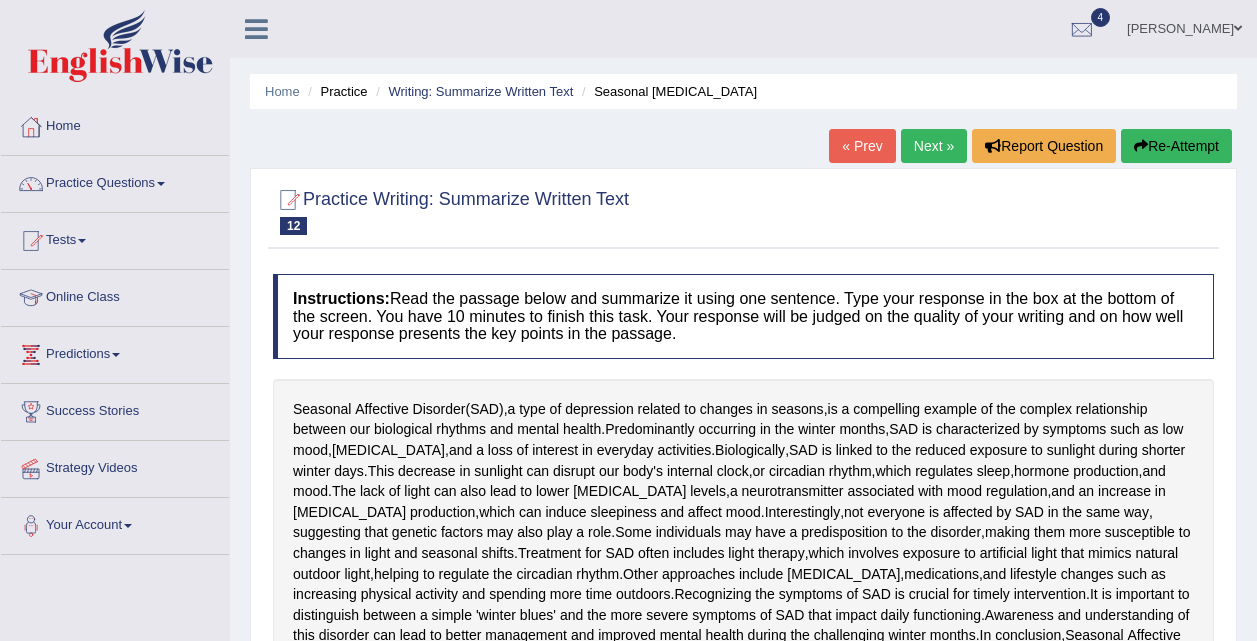 scroll, scrollTop: 0, scrollLeft: 0, axis: both 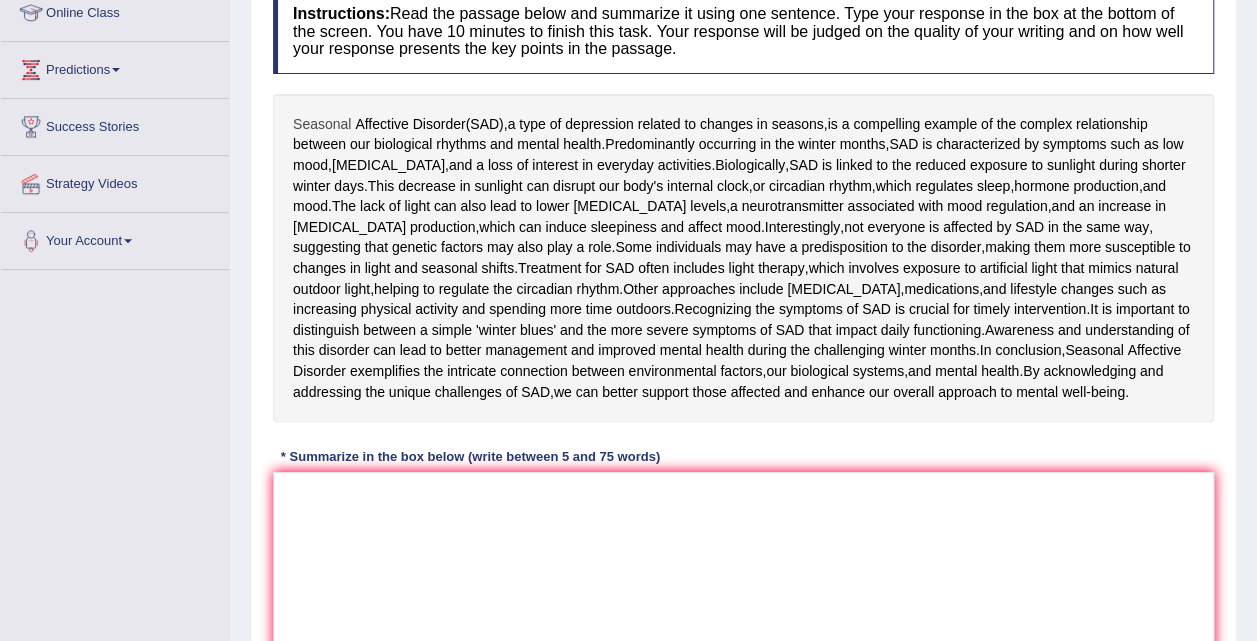 drag, startPoint x: 310, startPoint y: 119, endPoint x: 322, endPoint y: 126, distance: 13.892444 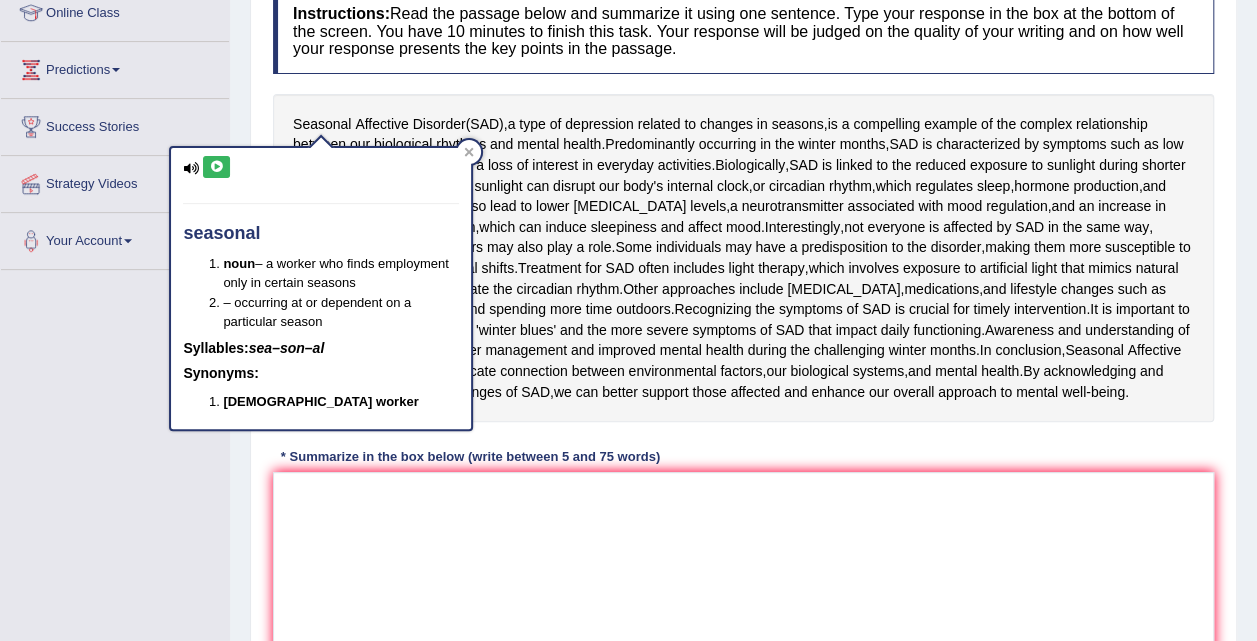 click on "Seasonal   [MEDICAL_DATA]  ( SAD ),  a   type   of   [MEDICAL_DATA]   related   to   changes   in   seasons ,  is   a   compelling   example   of   the   complex   relationship   between   our   biological   rhythms   and   mental   health .  Predominantly   occurring   in   the   winter   months ,  SAD   is   characterized   by   symptoms   such   as   low   mood ,  [MEDICAL_DATA] ,  and   a   loss   of   interest   in   everyday   activities .  Biologically ,  SAD   is   linked   to   the   reduced   exposure   to   sunlight   during   shorter   winter   days .  This   decrease   in   sunlight   can   disrupt   our   body's   internal   clock ,  or   circadian   rhythm ,  which   regulates   sleep ,  hormone   production ,  and   mood .  The   lack   of   light   can   also   lead   to   lower   [MEDICAL_DATA]   levels ,  a   neurotransmitter   associated   with   mood   regulation ,  and   an   increase   in   [MEDICAL_DATA]   production ,  which   can   induce   sleepiness   and   affect   mood .  Interestingly ,  not" at bounding box center [743, 258] 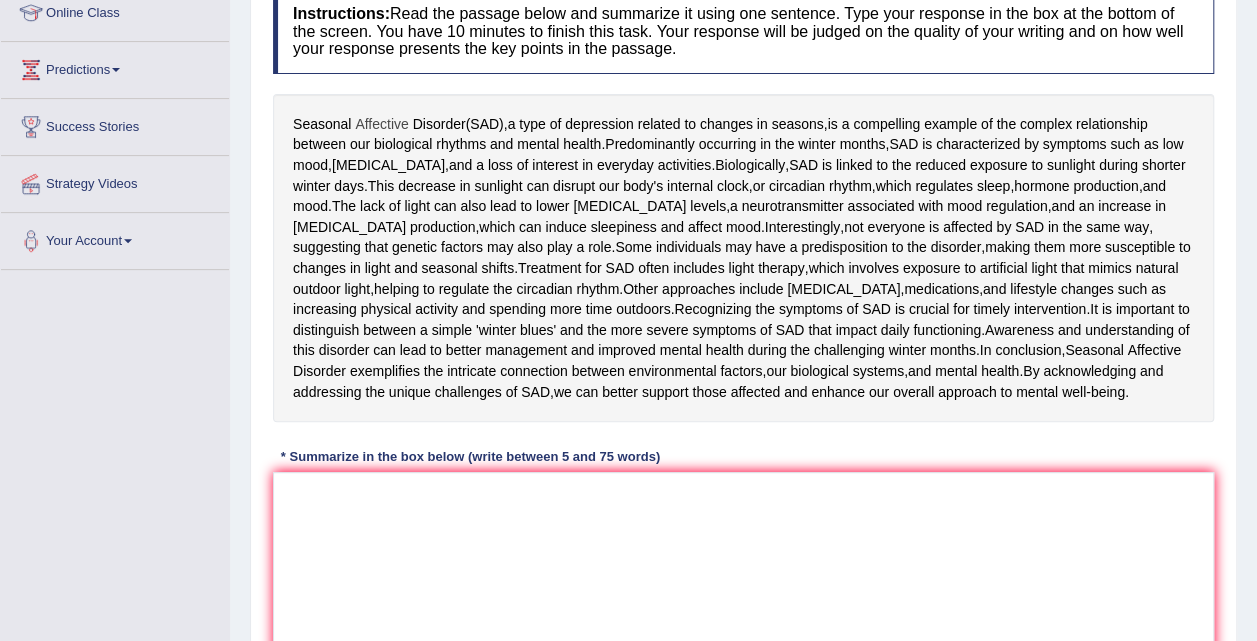 drag, startPoint x: 296, startPoint y: 116, endPoint x: 405, endPoint y: 118, distance: 109.01835 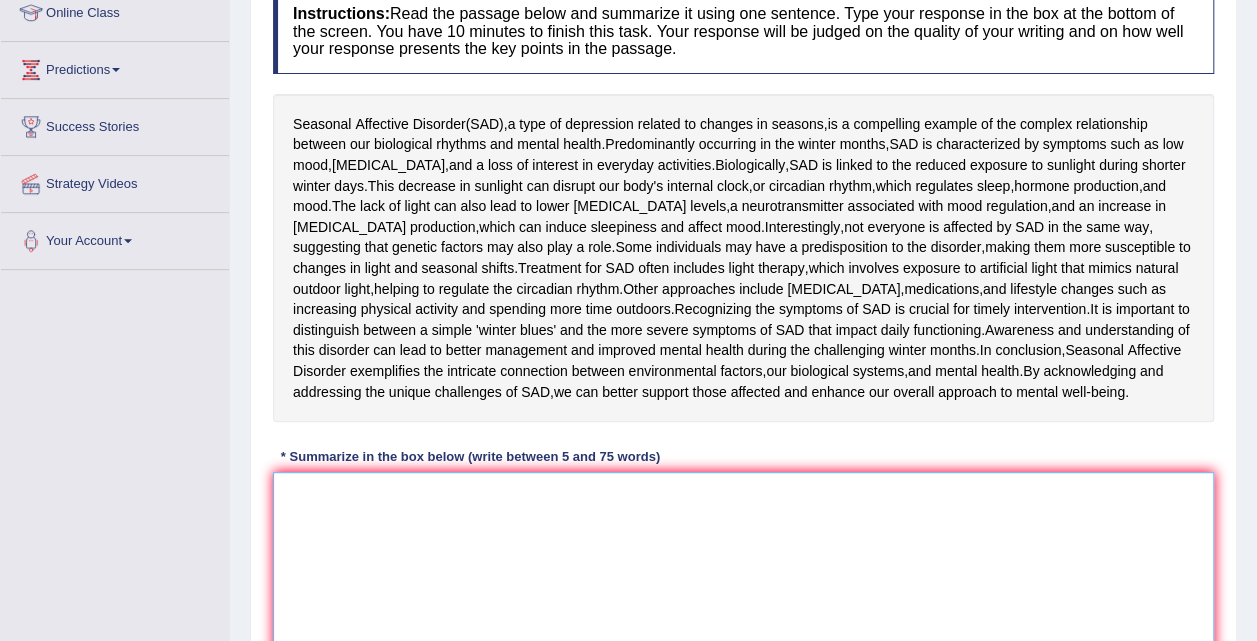 click at bounding box center [743, 569] 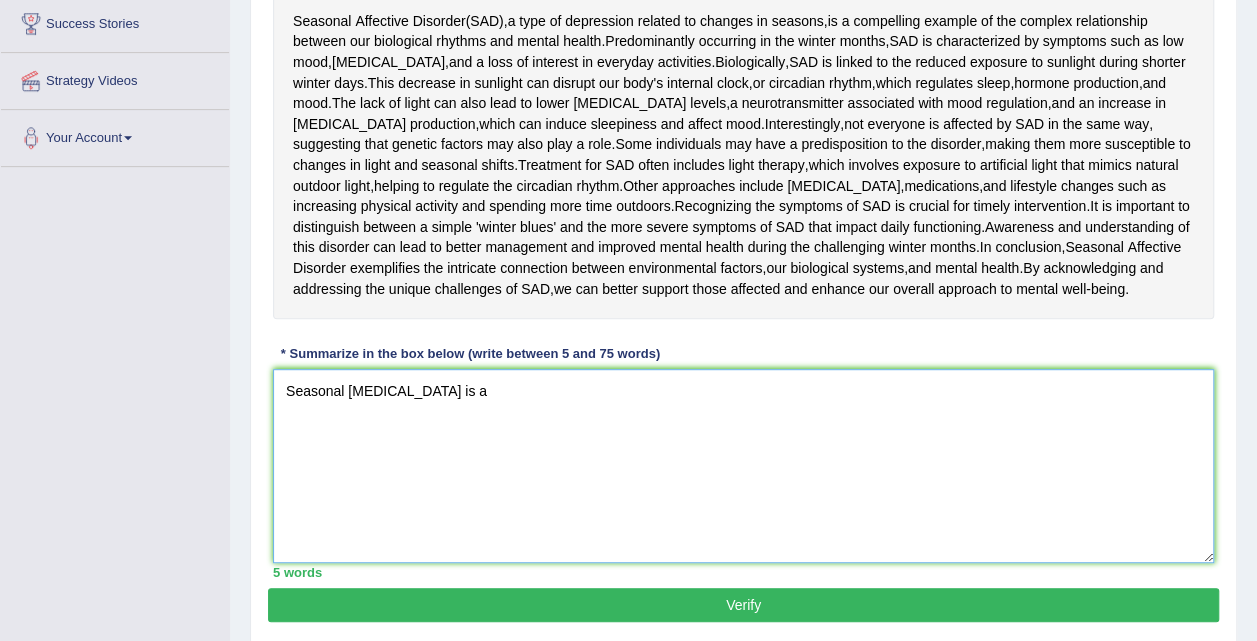 scroll, scrollTop: 359, scrollLeft: 0, axis: vertical 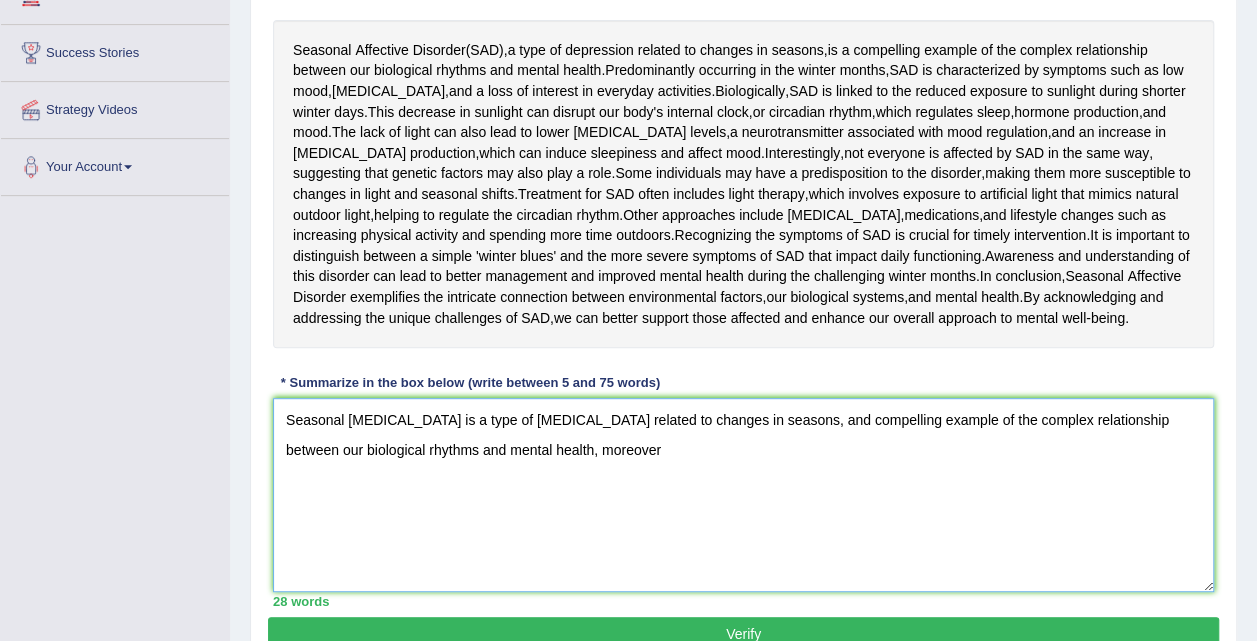 click on "Seasonal [MEDICAL_DATA] is a type of [MEDICAL_DATA] related to changes in seasons, and compelling example of the complex relationship between our biological rhythms and mental health, moreover" at bounding box center (743, 495) 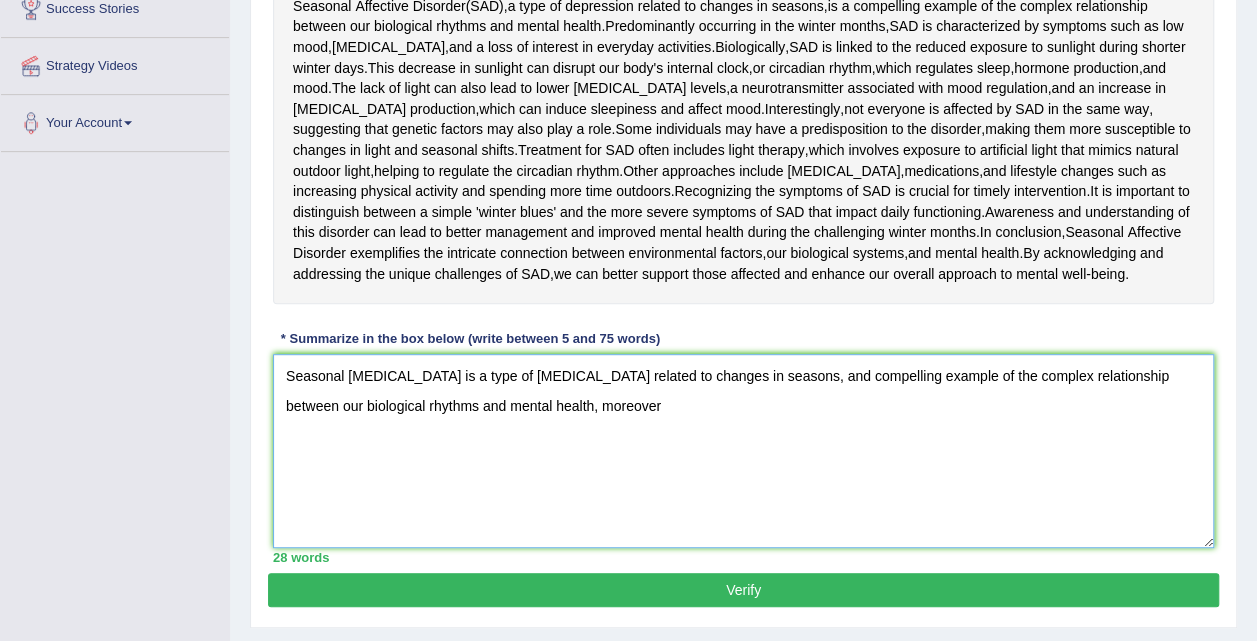 scroll, scrollTop: 385, scrollLeft: 0, axis: vertical 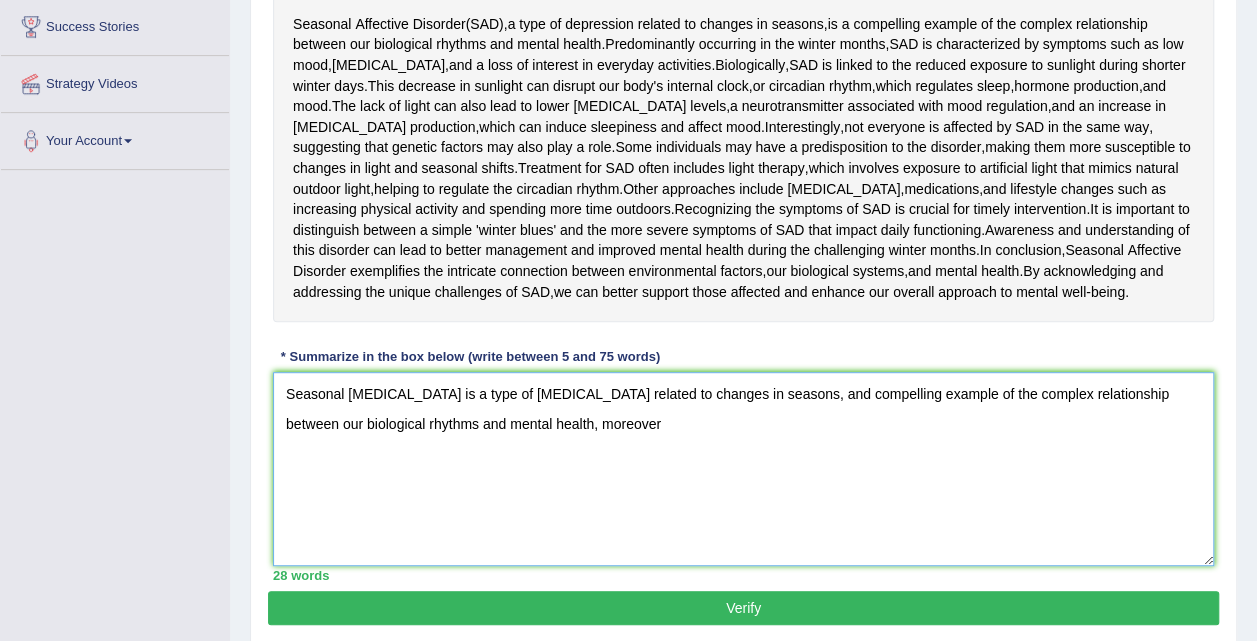 click on "Seasonal [MEDICAL_DATA] is a type of [MEDICAL_DATA] related to changes in seasons, and compelling example of the complex relationship between our biological rhythms and mental health, moreover" at bounding box center (743, 469) 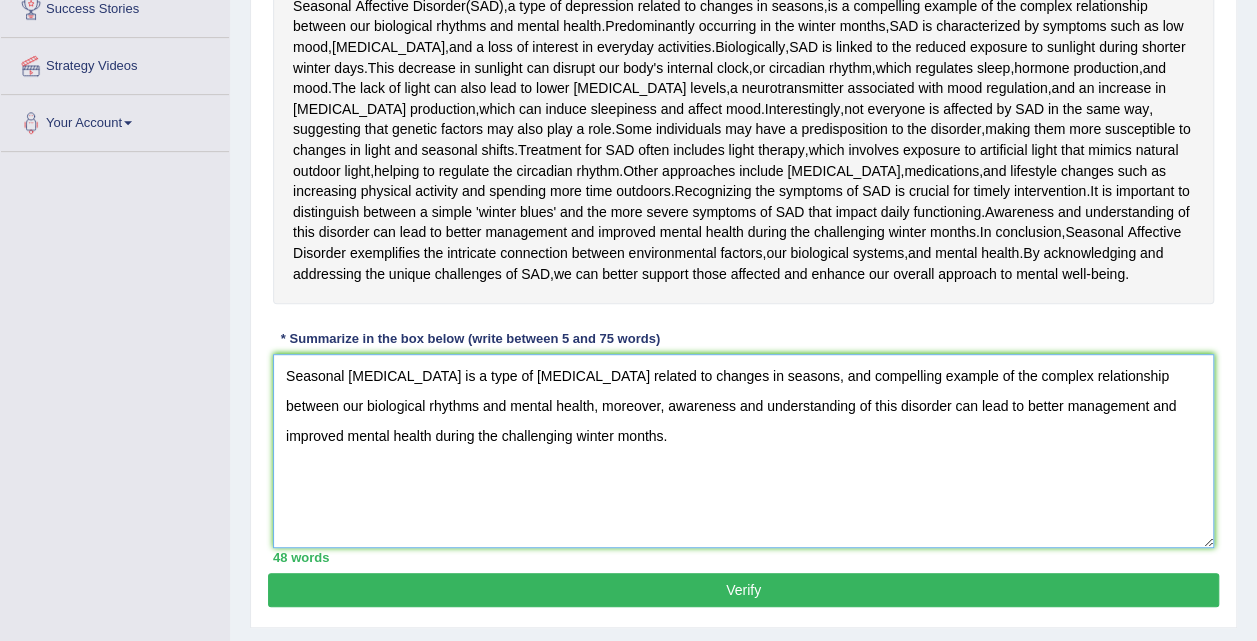 scroll, scrollTop: 405, scrollLeft: 0, axis: vertical 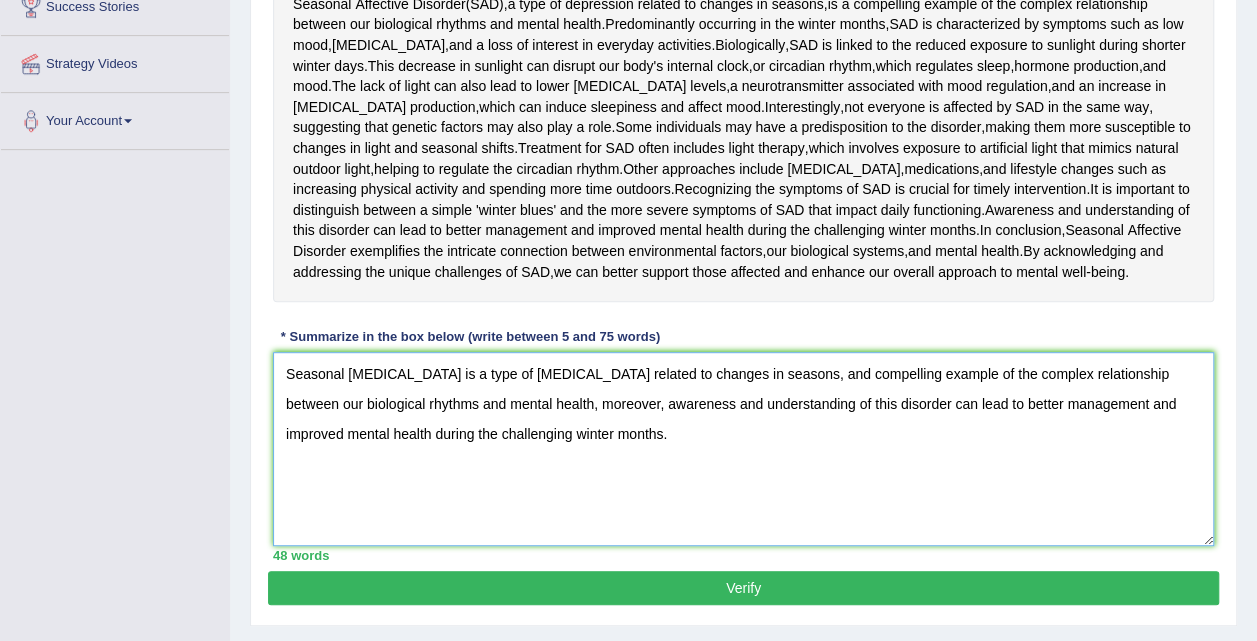 type on "Seasonal [MEDICAL_DATA] is a type of [MEDICAL_DATA] related to changes in seasons, and compelling example of the complex relationship between our biological rhythms and mental health, moreover, awareness and understanding of this disorder can lead to better management and improved mental health during the challenging winter months." 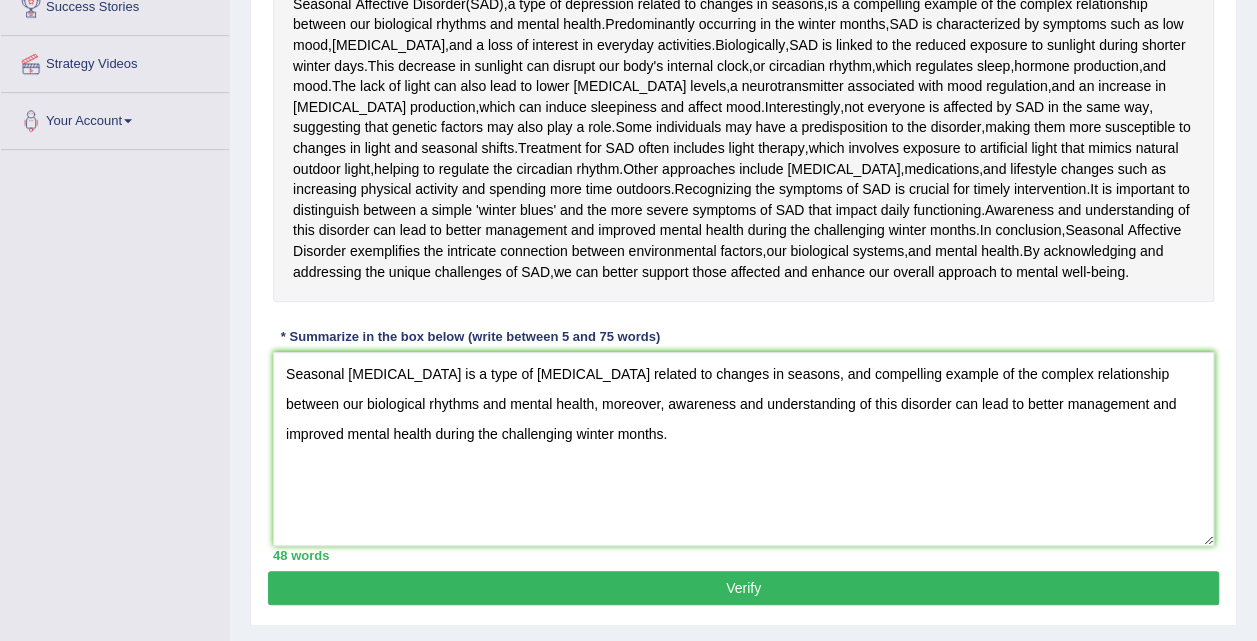 click on "Verify" at bounding box center (743, 588) 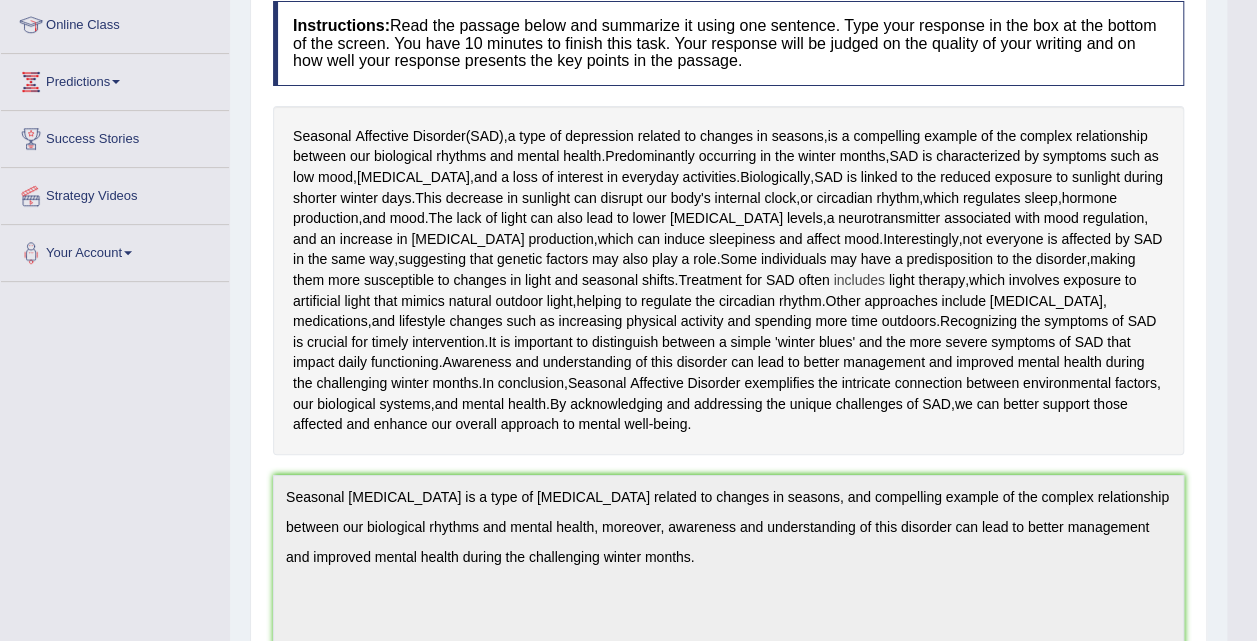 scroll, scrollTop: 271, scrollLeft: 0, axis: vertical 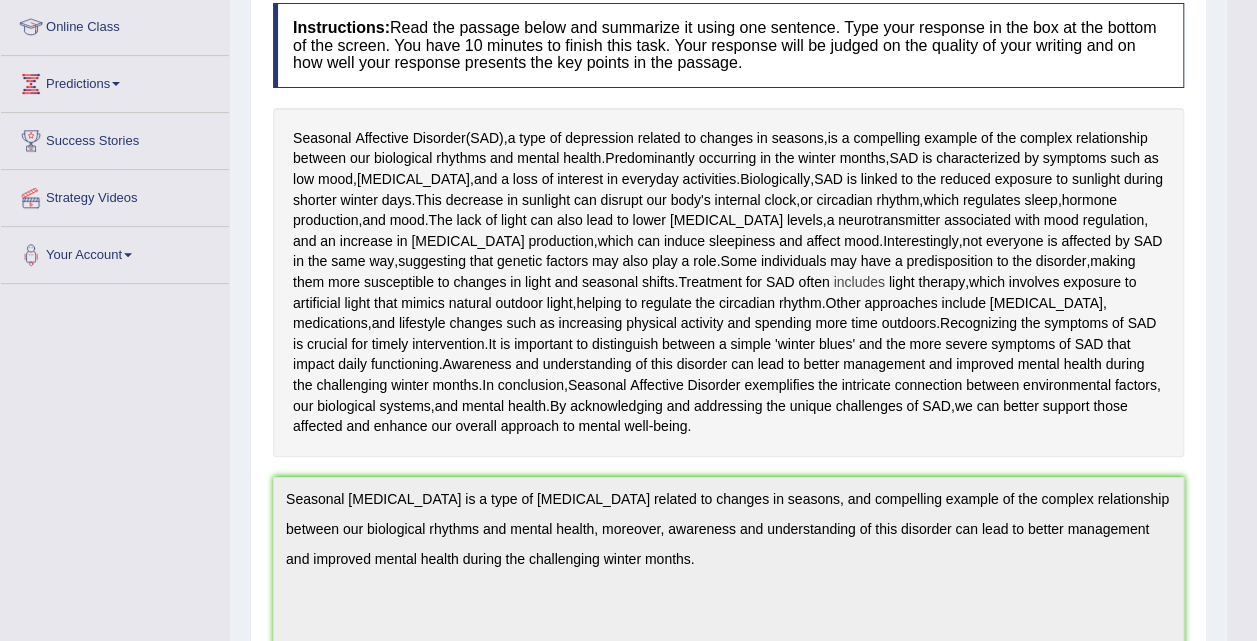 click on "and" at bounding box center [870, 344] 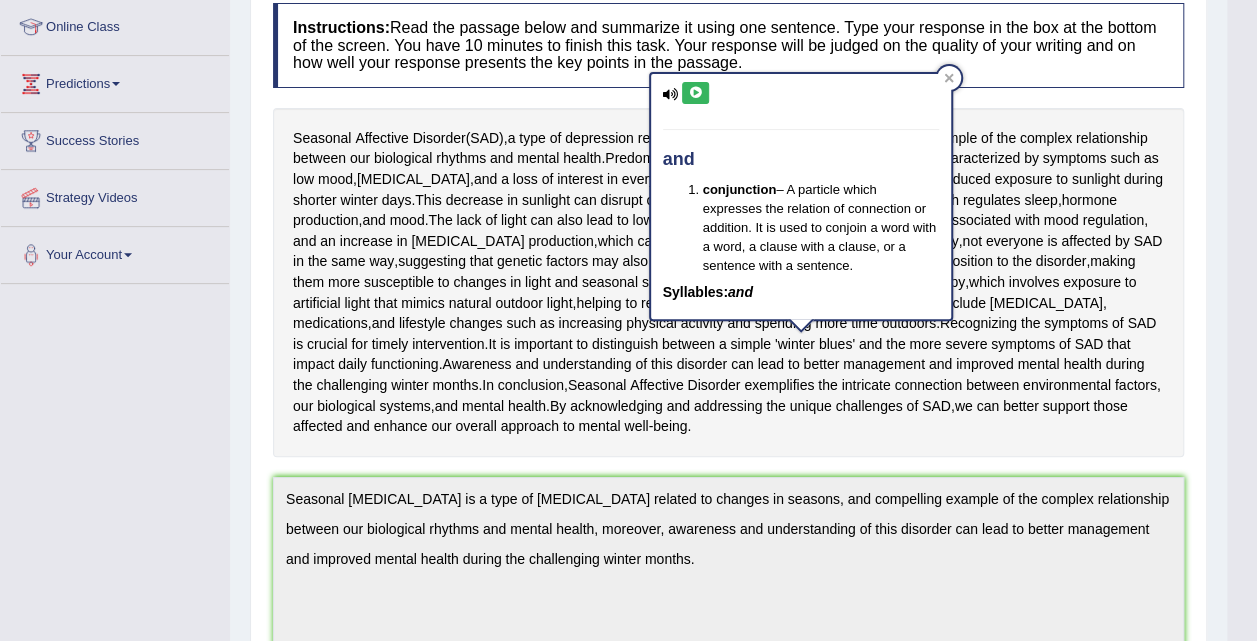 click on "Seasonal   [MEDICAL_DATA]  ( SAD ),  a   type   of   [MEDICAL_DATA]   related   to   changes   in   seasons ,  is   a   compelling   example   of   the   complex   relationship   between   our   biological   rhythms   and   mental   health .  Predominantly   occurring   in   the   winter   months ,  SAD   is   characterized   by   symptoms   such   as   low   mood ,  [MEDICAL_DATA] ,  and   a   loss   of   interest   in   everyday   activities .  Biologically ,  SAD   is   linked   to   the   reduced   exposure   to   sunlight   during   shorter   winter   days .  This   decrease   in   sunlight   can   disrupt   our   body's   internal   clock ,  or   circadian   rhythm ,  which   regulates   sleep ,  hormone   production ,  and   mood .  The   lack   of   light   can   also   lead   to   lower   [MEDICAL_DATA]   levels ,  a   neurotransmitter   associated   with   mood   regulation ,  and   an   increase   in   [MEDICAL_DATA]   production ,  which   can   induce   sleepiness   and   affect   mood .  Interestingly ,  not" at bounding box center (728, 282) 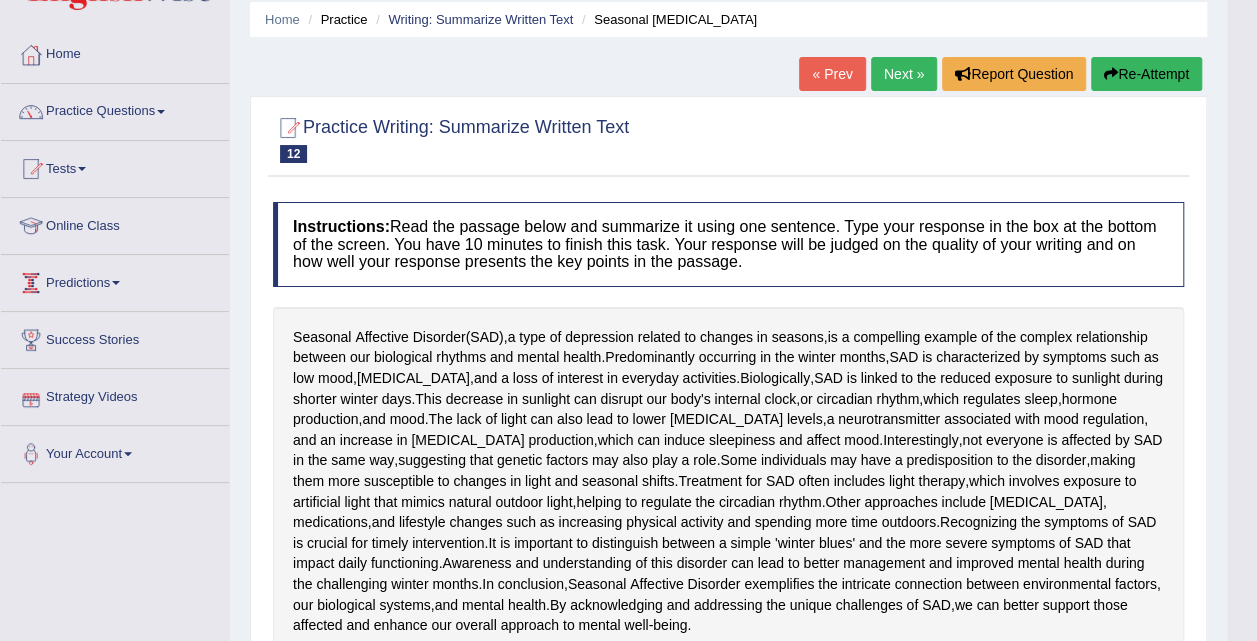 scroll, scrollTop: 0, scrollLeft: 0, axis: both 